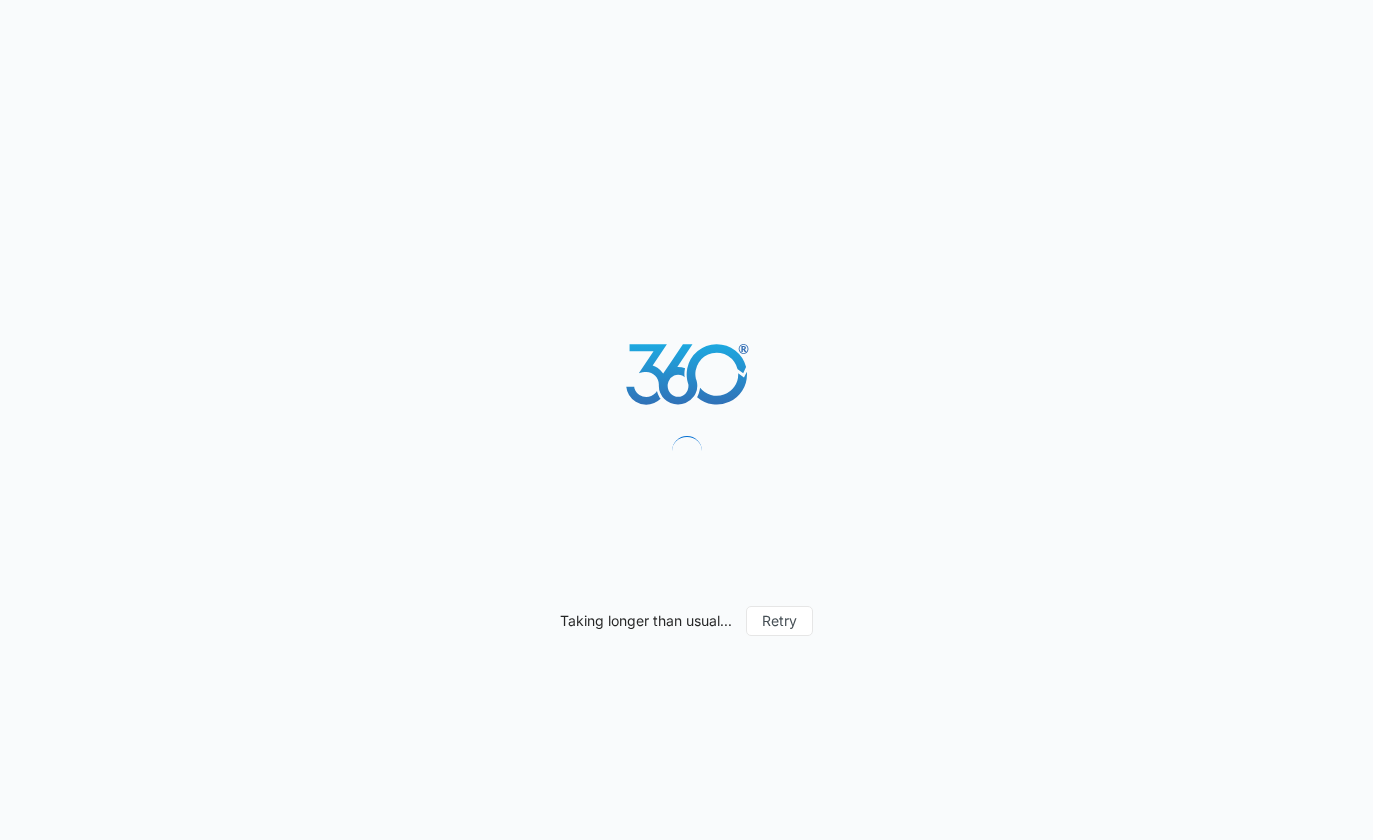 scroll, scrollTop: 0, scrollLeft: 0, axis: both 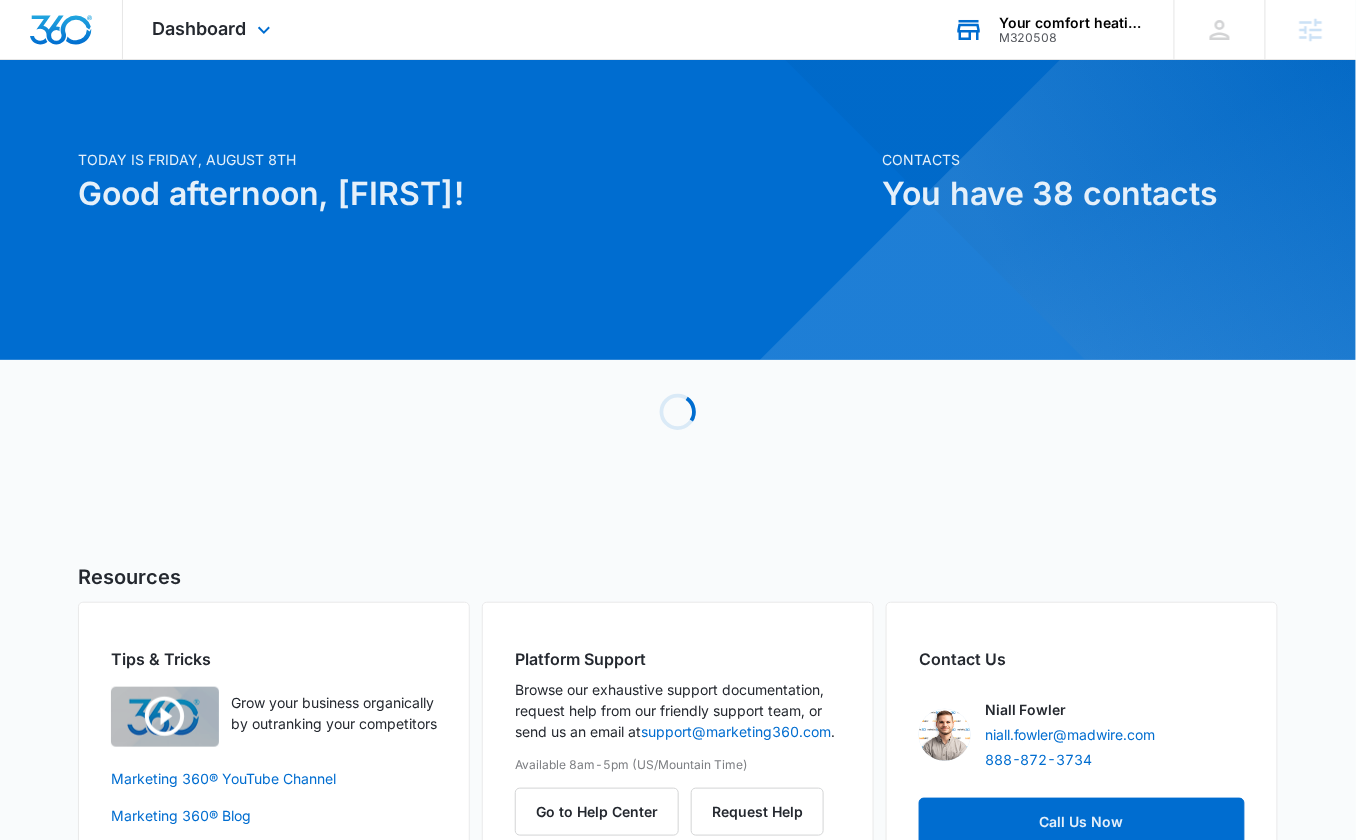 click on "M320508" at bounding box center (1072, 38) 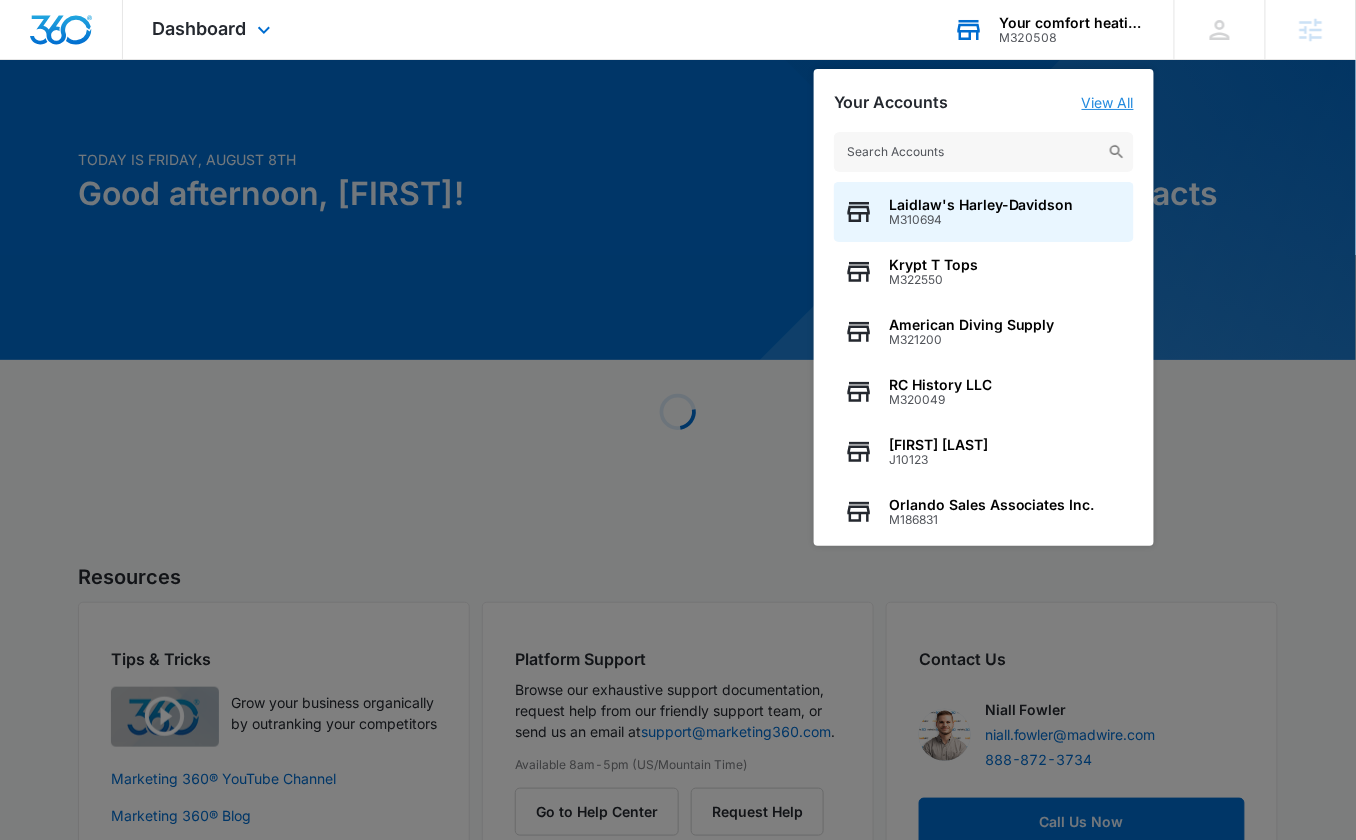 click on "View All" at bounding box center [1108, 102] 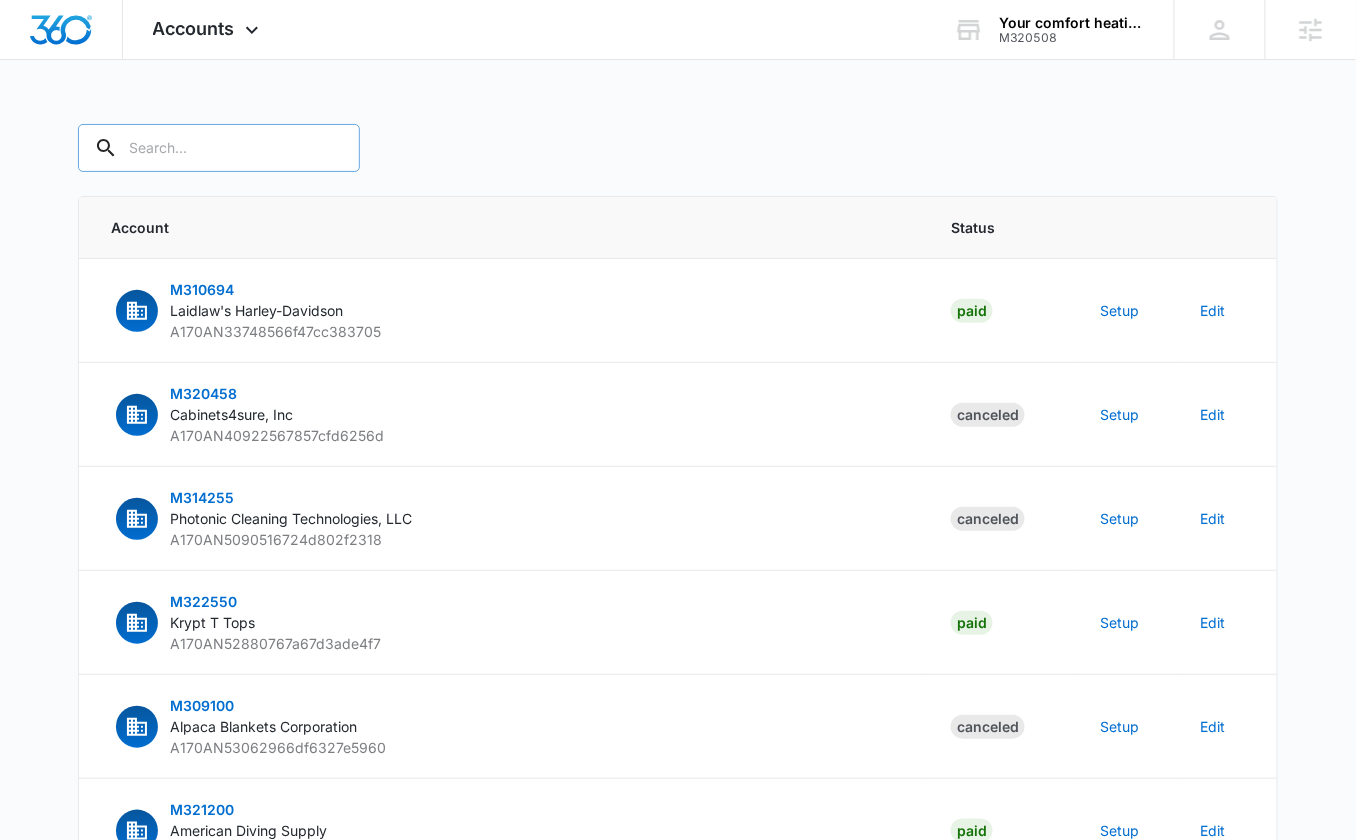 click at bounding box center (219, 148) 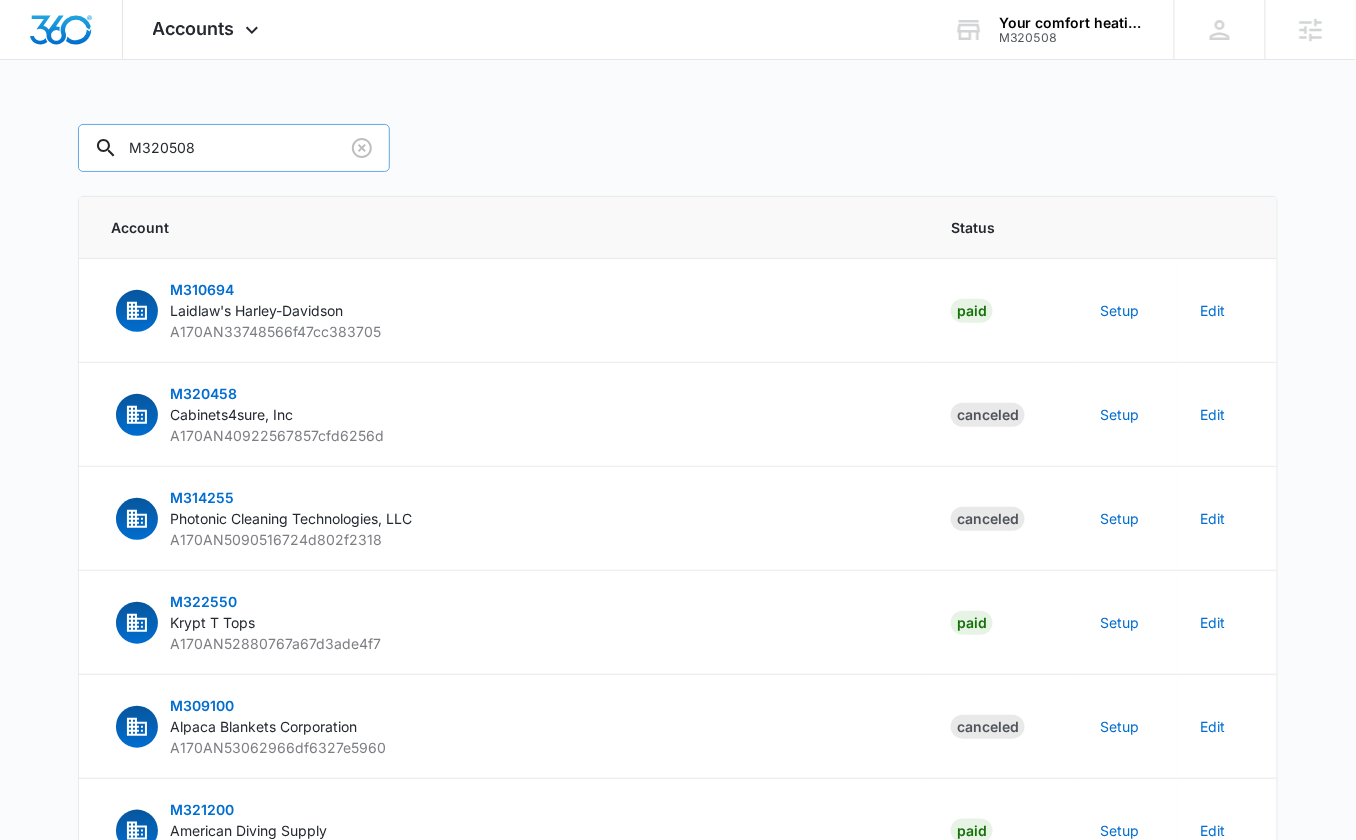 type on "M320508" 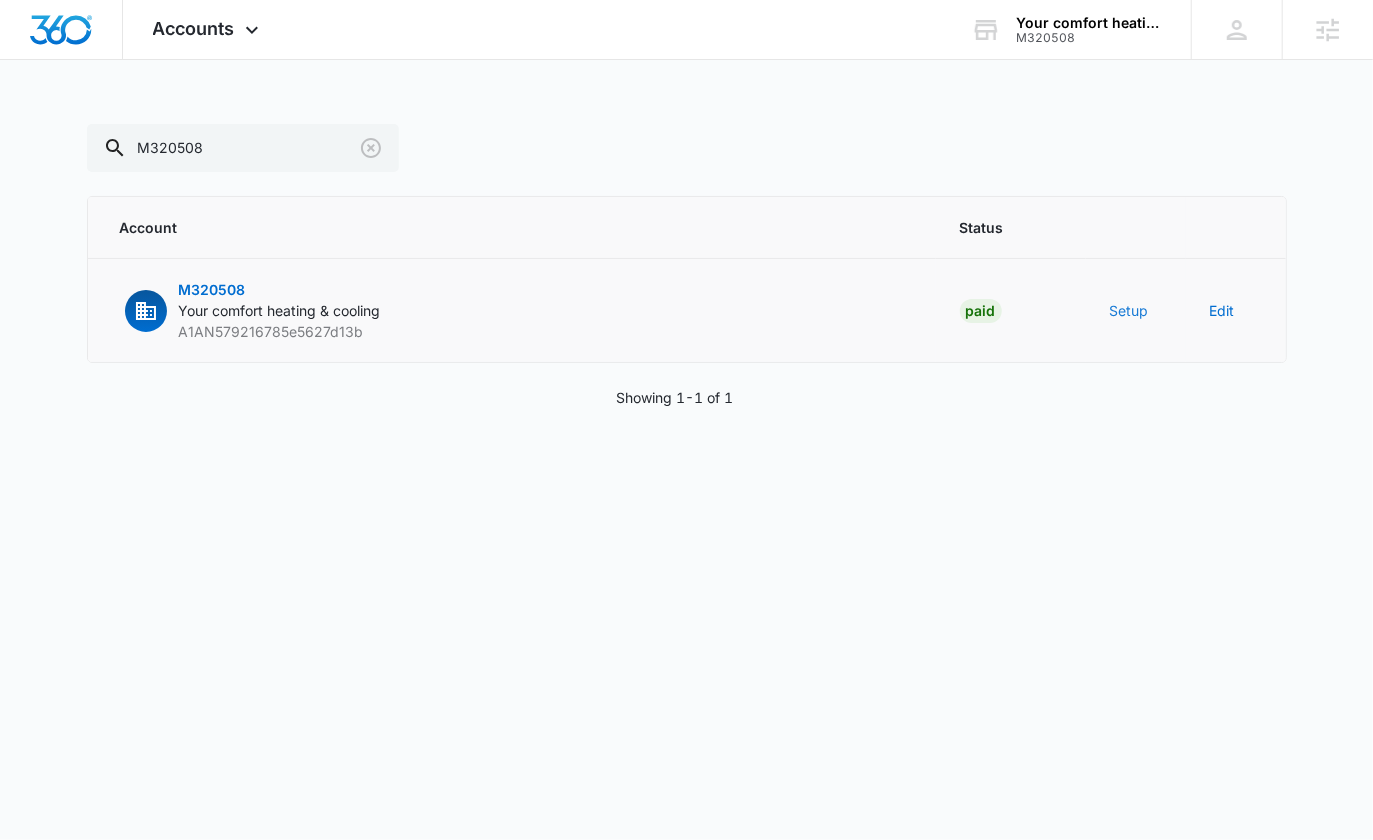 click on "Setup" at bounding box center [1129, 310] 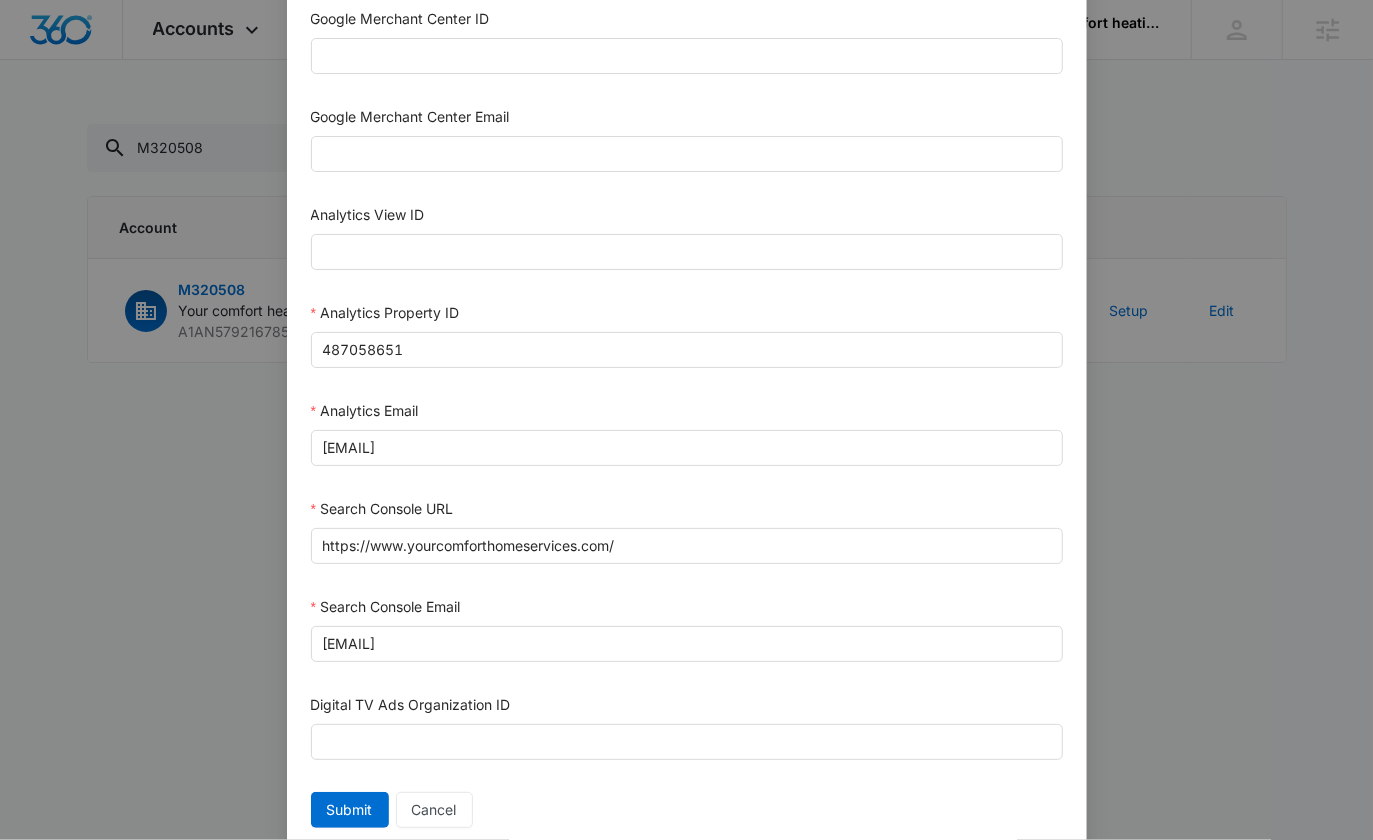 scroll, scrollTop: 927, scrollLeft: 0, axis: vertical 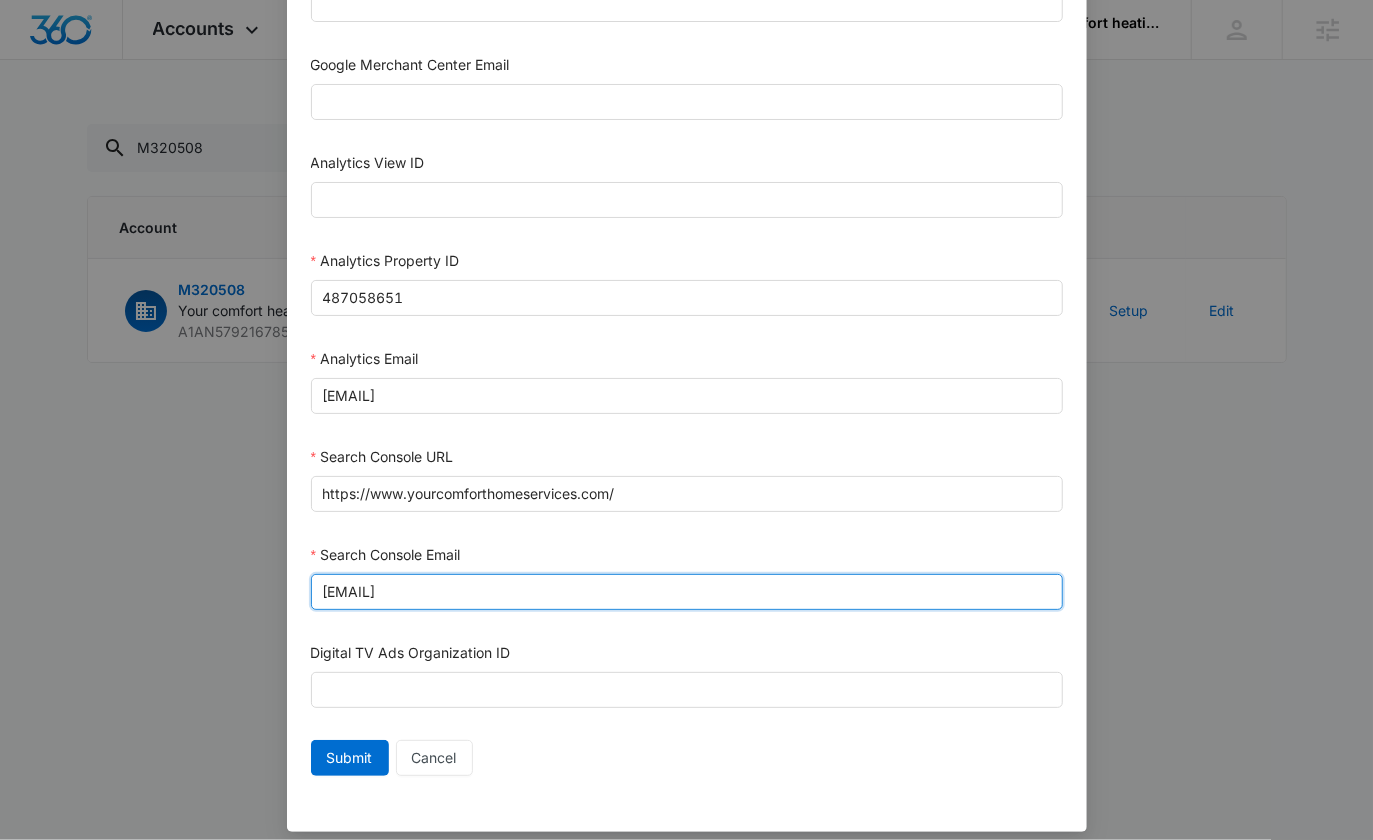 drag, startPoint x: 644, startPoint y: 578, endPoint x: 271, endPoint y: 580, distance: 373.00537 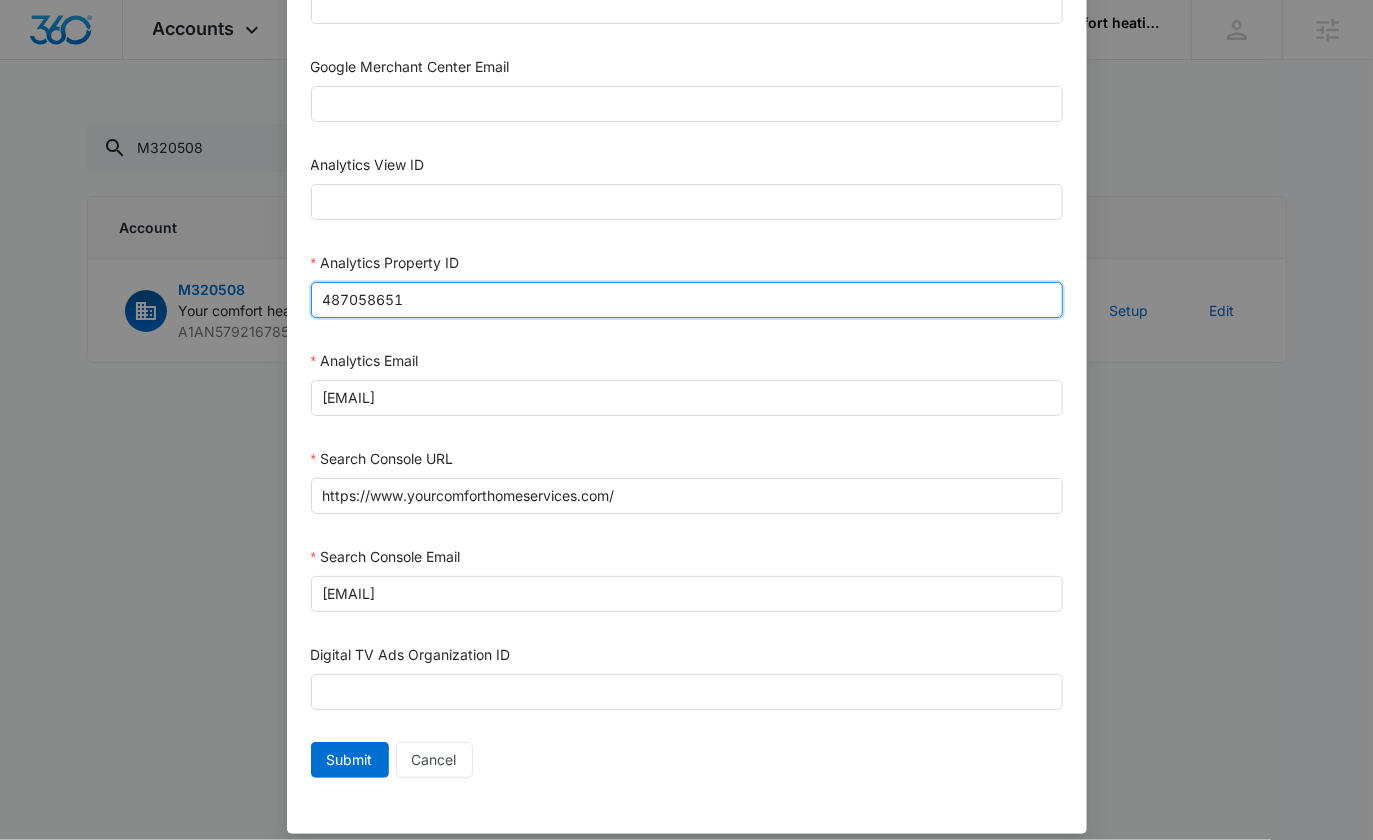 drag, startPoint x: 419, startPoint y: 287, endPoint x: 285, endPoint y: 287, distance: 134 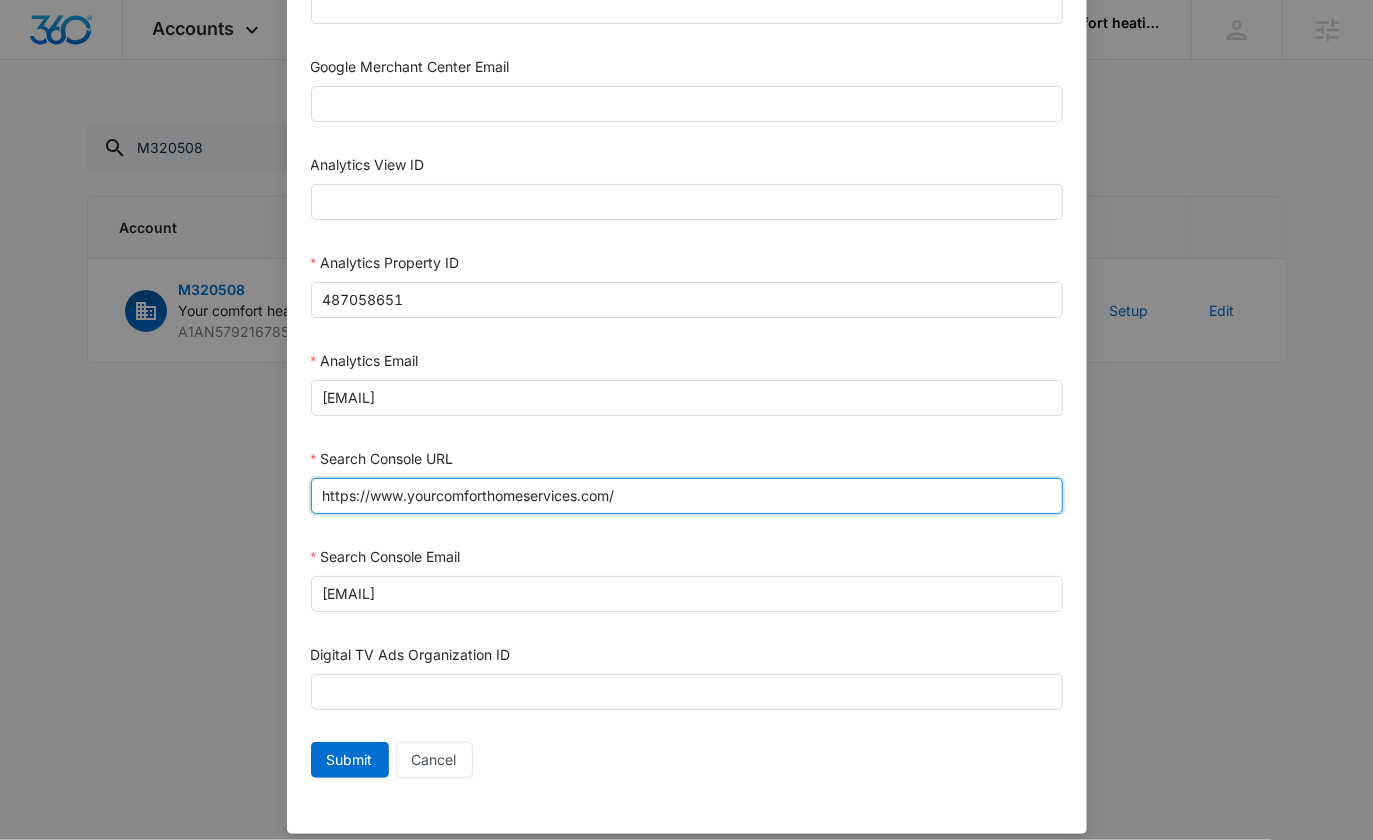 click on "https://www.yourcomforthomeservices.com/" at bounding box center (687, 496) 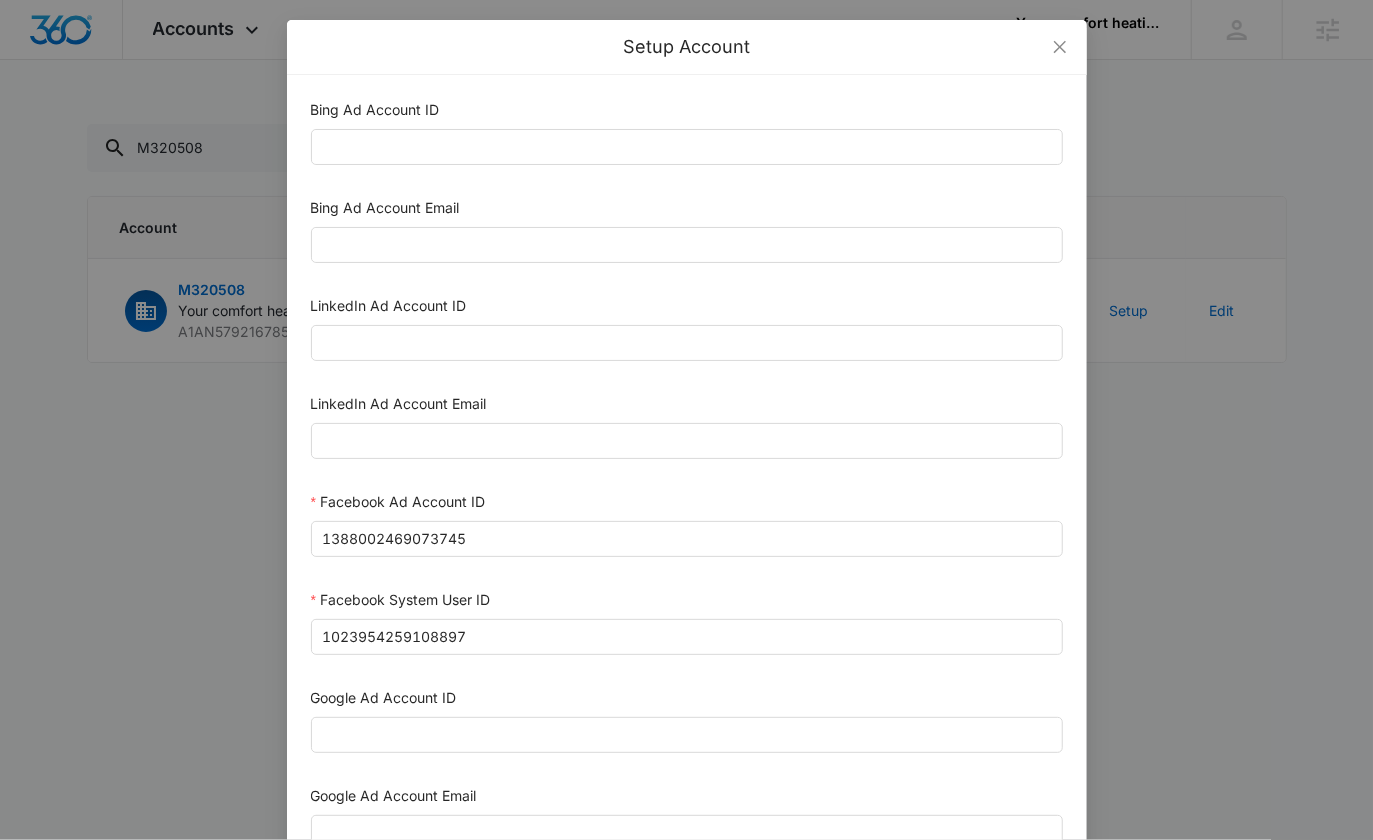 scroll, scrollTop: 147, scrollLeft: 0, axis: vertical 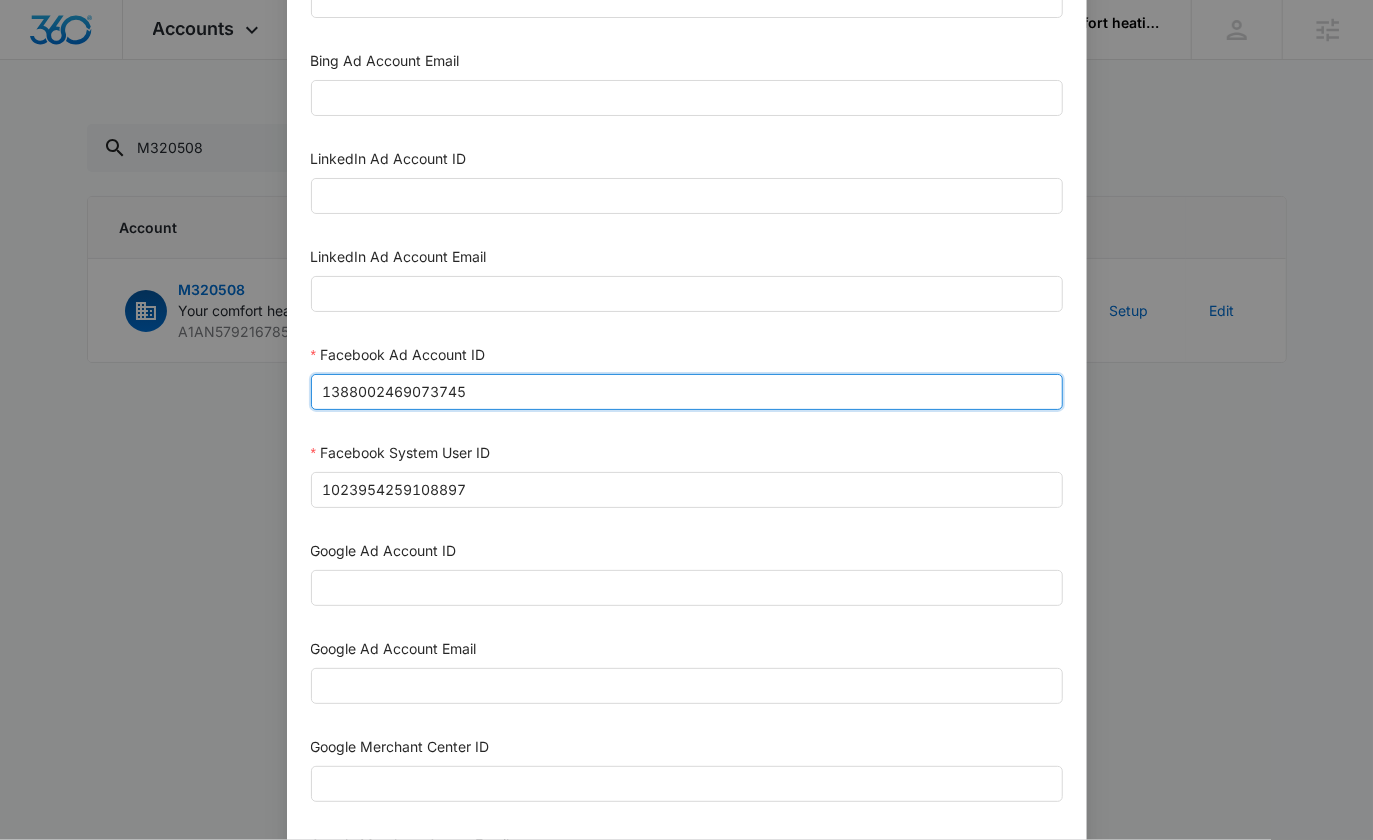 drag, startPoint x: 474, startPoint y: 387, endPoint x: 271, endPoint y: 385, distance: 203.00986 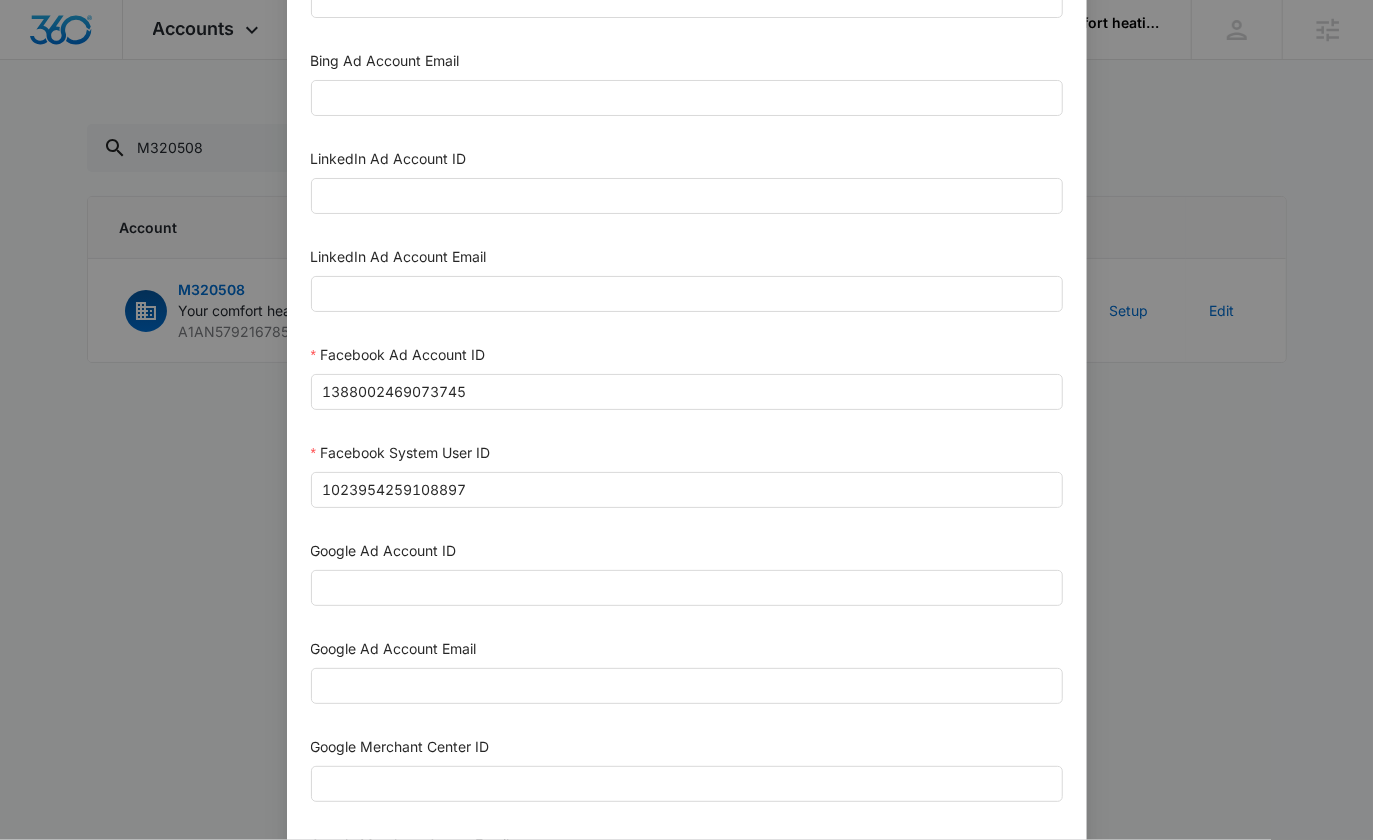 click on "Setup Account Bing Ad Account ID Bing Ad Account Email LinkedIn Ad Account ID LinkedIn Ad Account Email Facebook Ad Account ID 1388002469073745 Facebook System User ID 1023954259108897 Google Ad Account ID Google Ad Account Email Google Merchant Center ID Google Merchant Center Email Analytics View ID Analytics Property ID 487058651 Analytics Email m360+accounts1031@madwiremedia.com Search Console URL https://www.yourcomforthomeservices.com/ Search Console Email m360+accounts1031@madwiremedia.com Digital TV Ads Organization ID Submit Cancel" at bounding box center [686, 420] 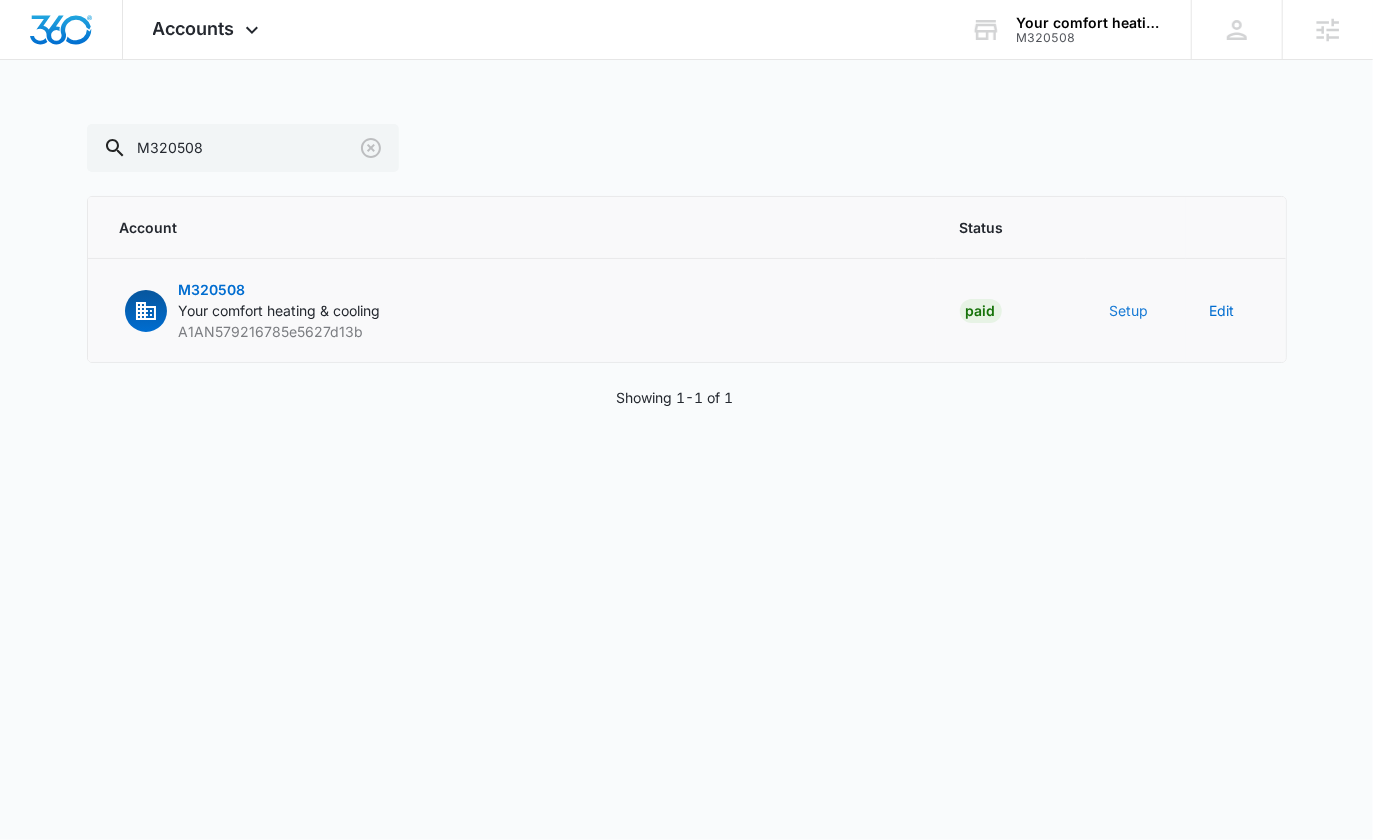 click on "Setup" at bounding box center [1129, 310] 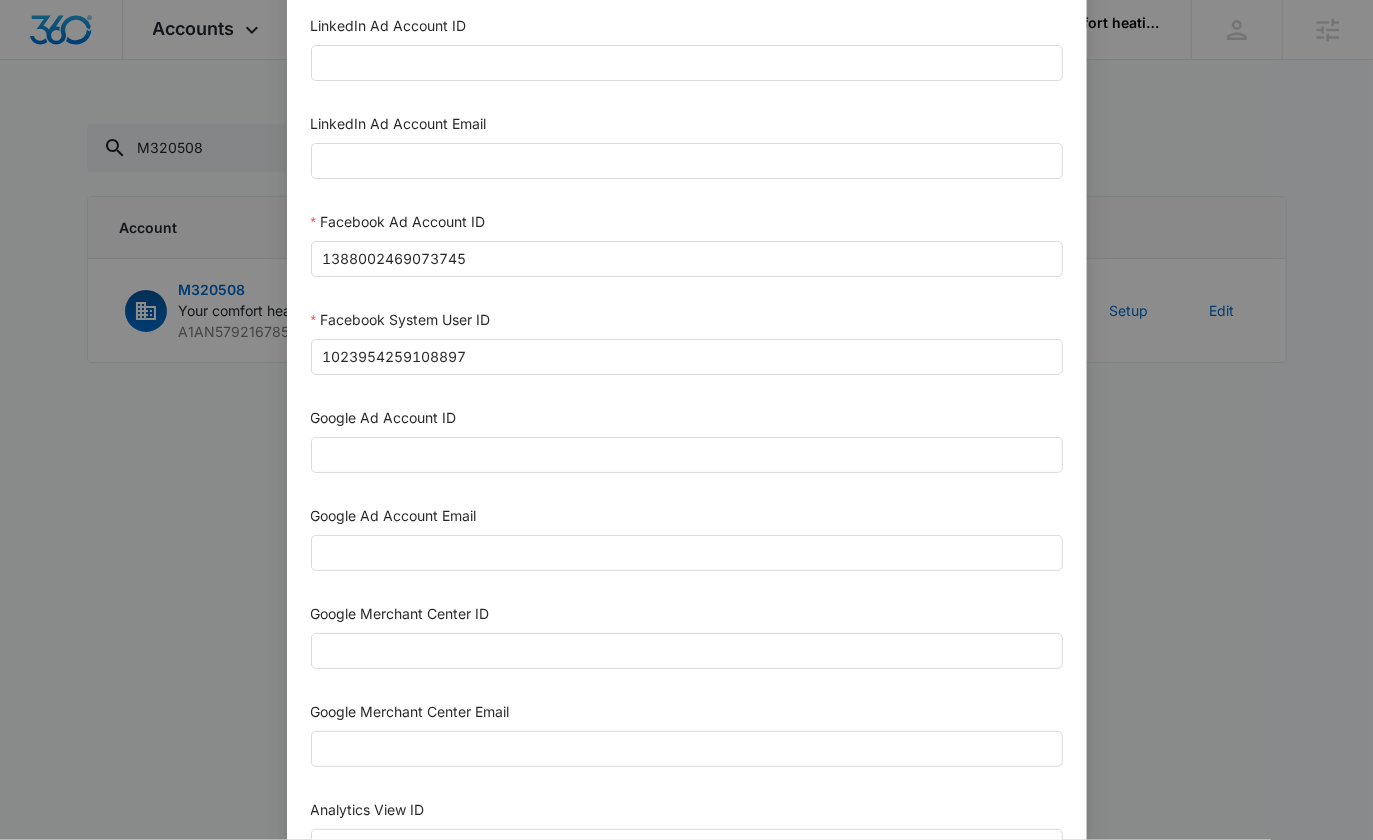 scroll, scrollTop: 270, scrollLeft: 0, axis: vertical 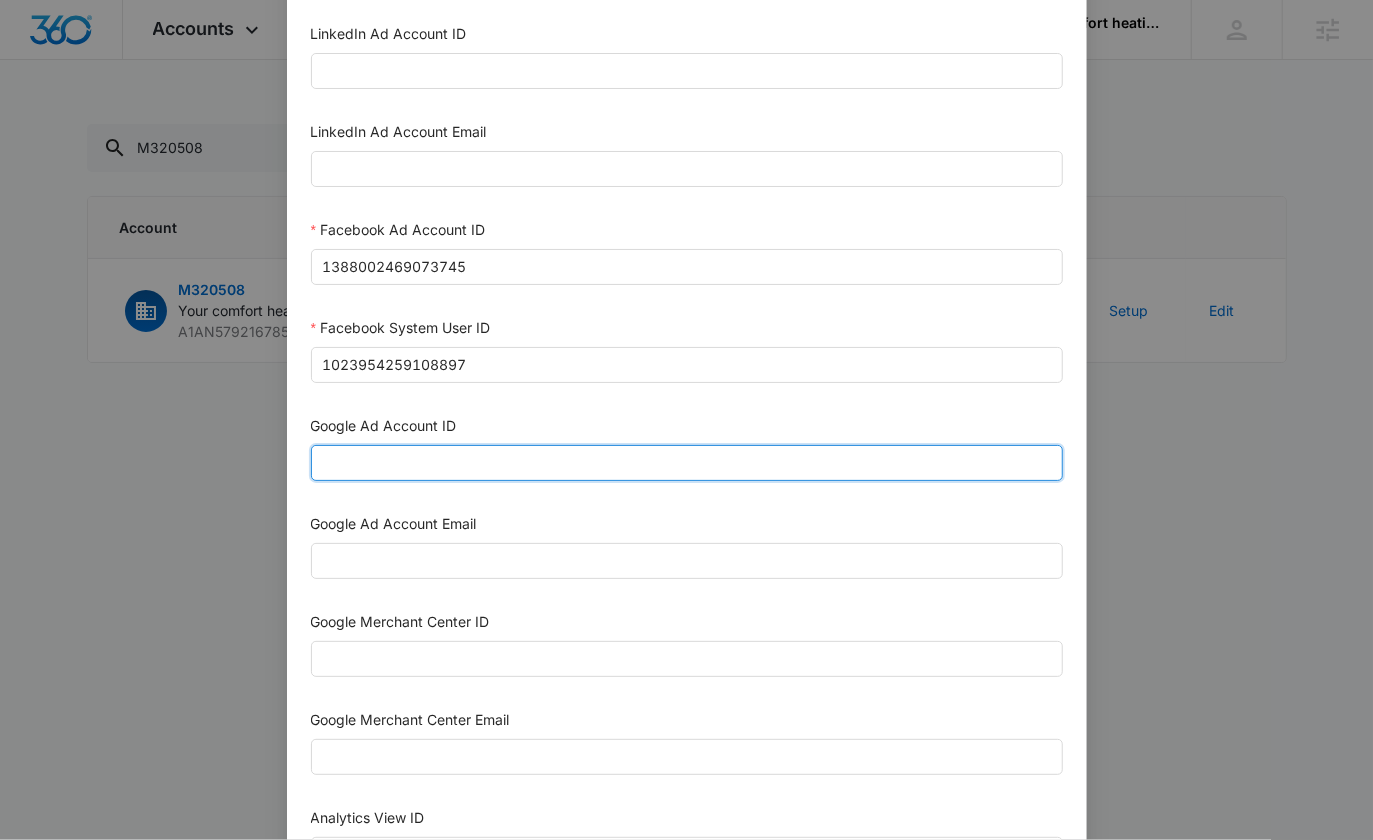 click on "Google Ad Account ID" at bounding box center [687, 463] 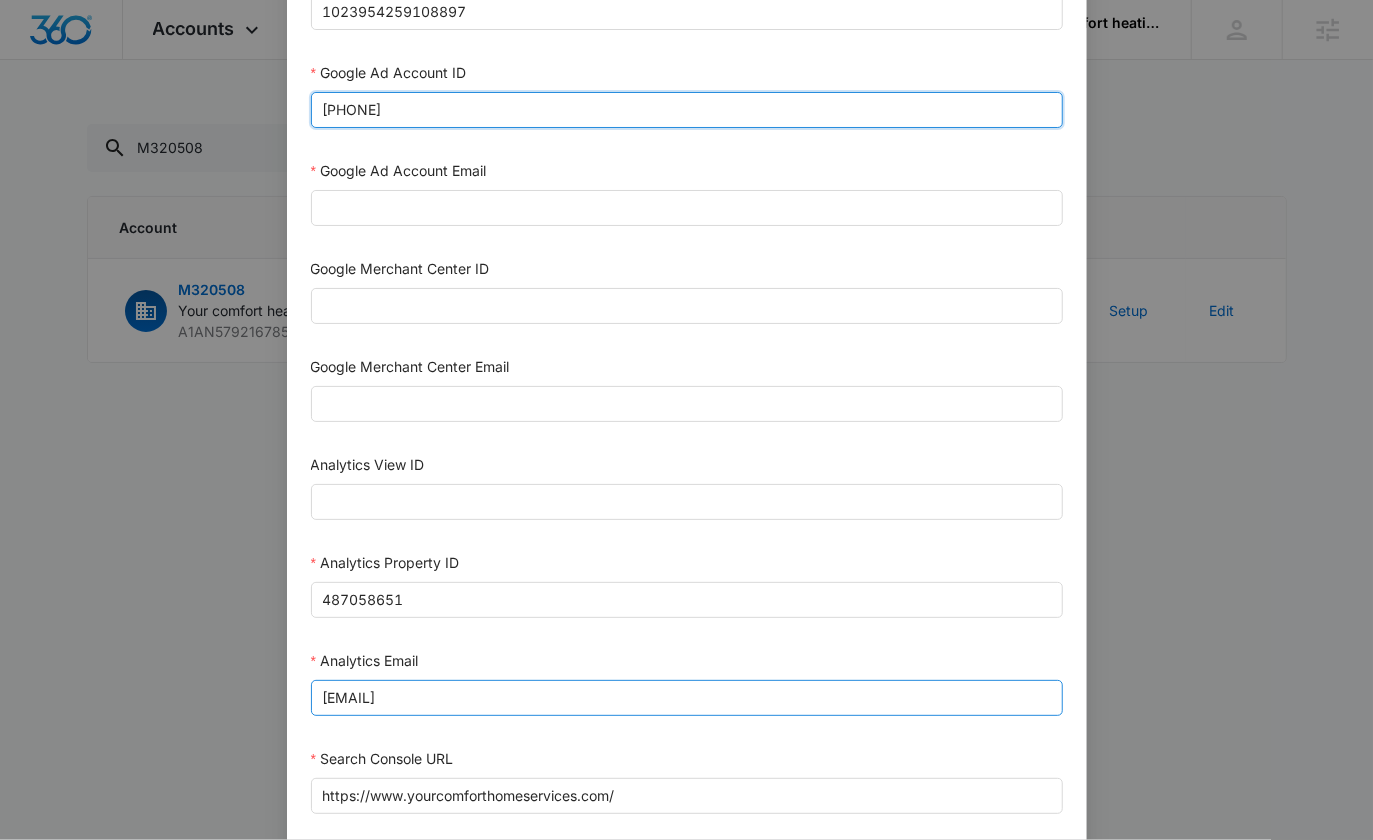 scroll, scrollTop: 631, scrollLeft: 0, axis: vertical 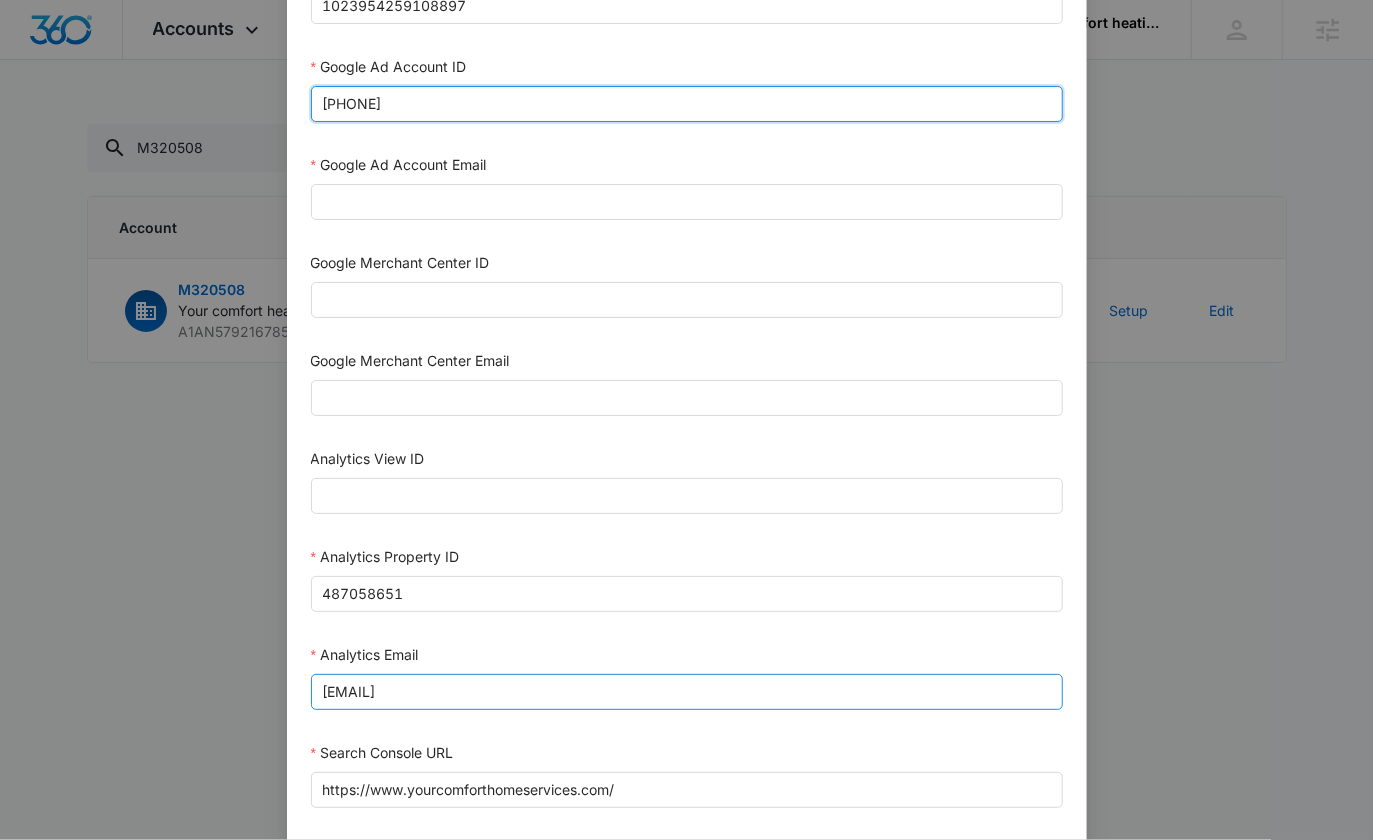 type on "[PHONE]" 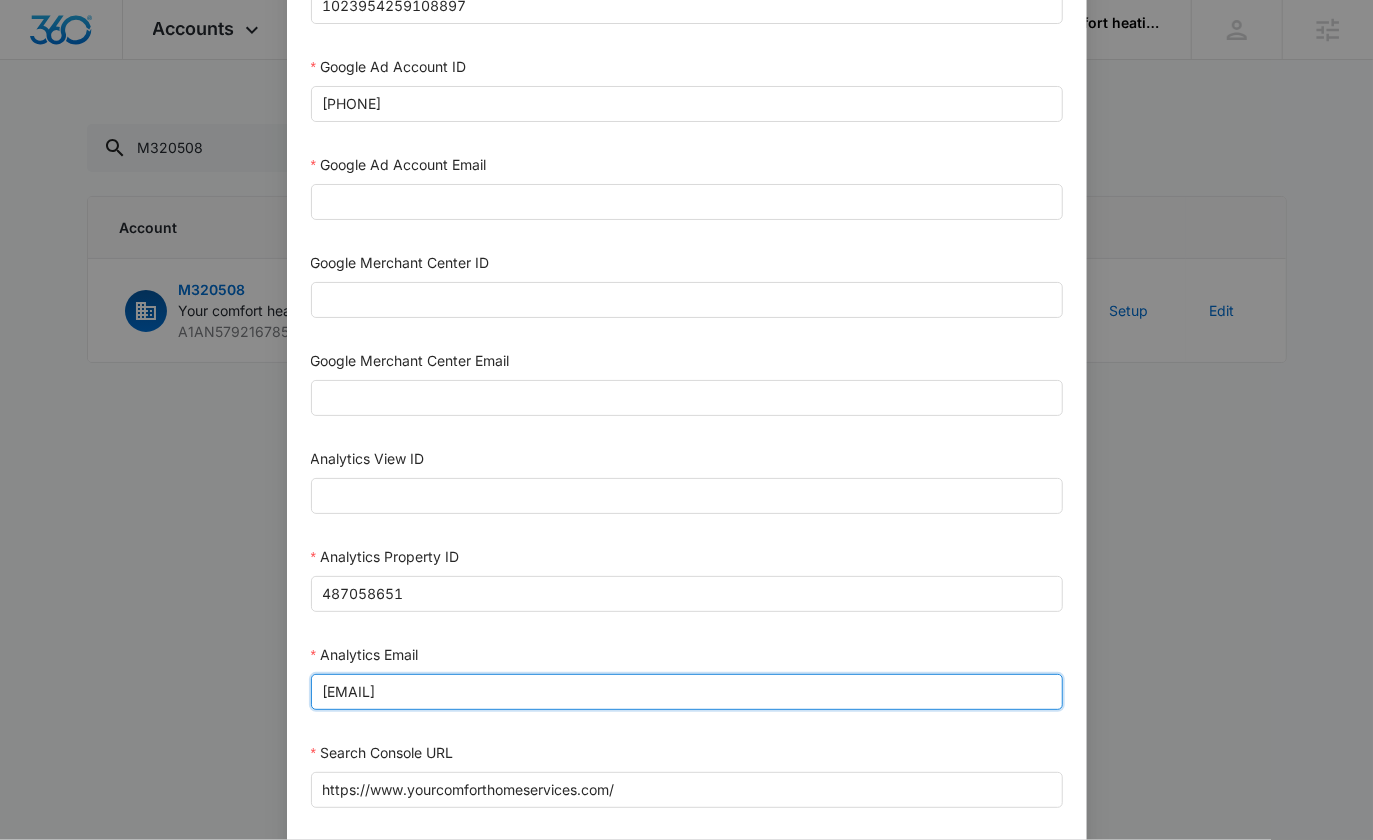 drag, startPoint x: 657, startPoint y: 691, endPoint x: 642, endPoint y: 690, distance: 15.033297 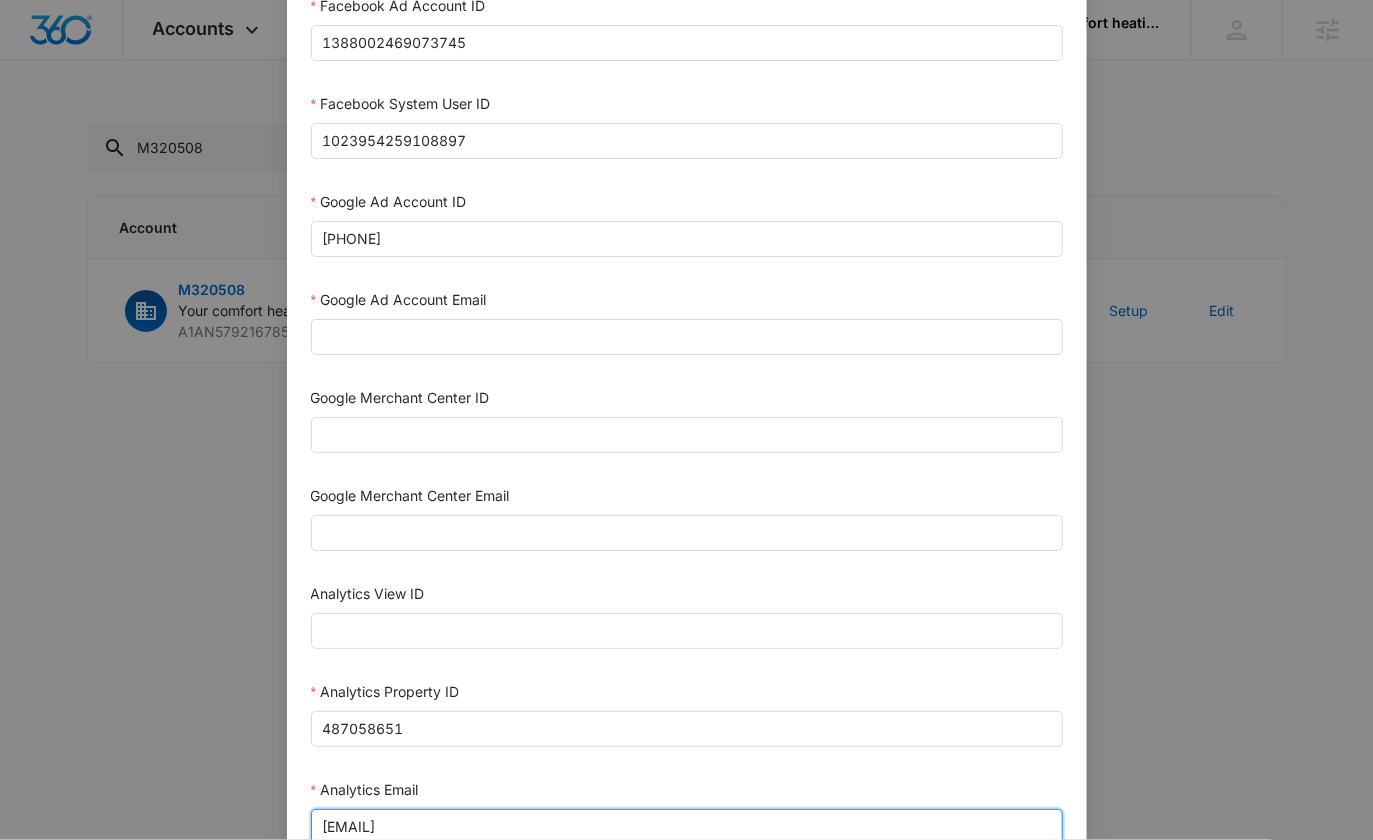 scroll, scrollTop: 422, scrollLeft: 0, axis: vertical 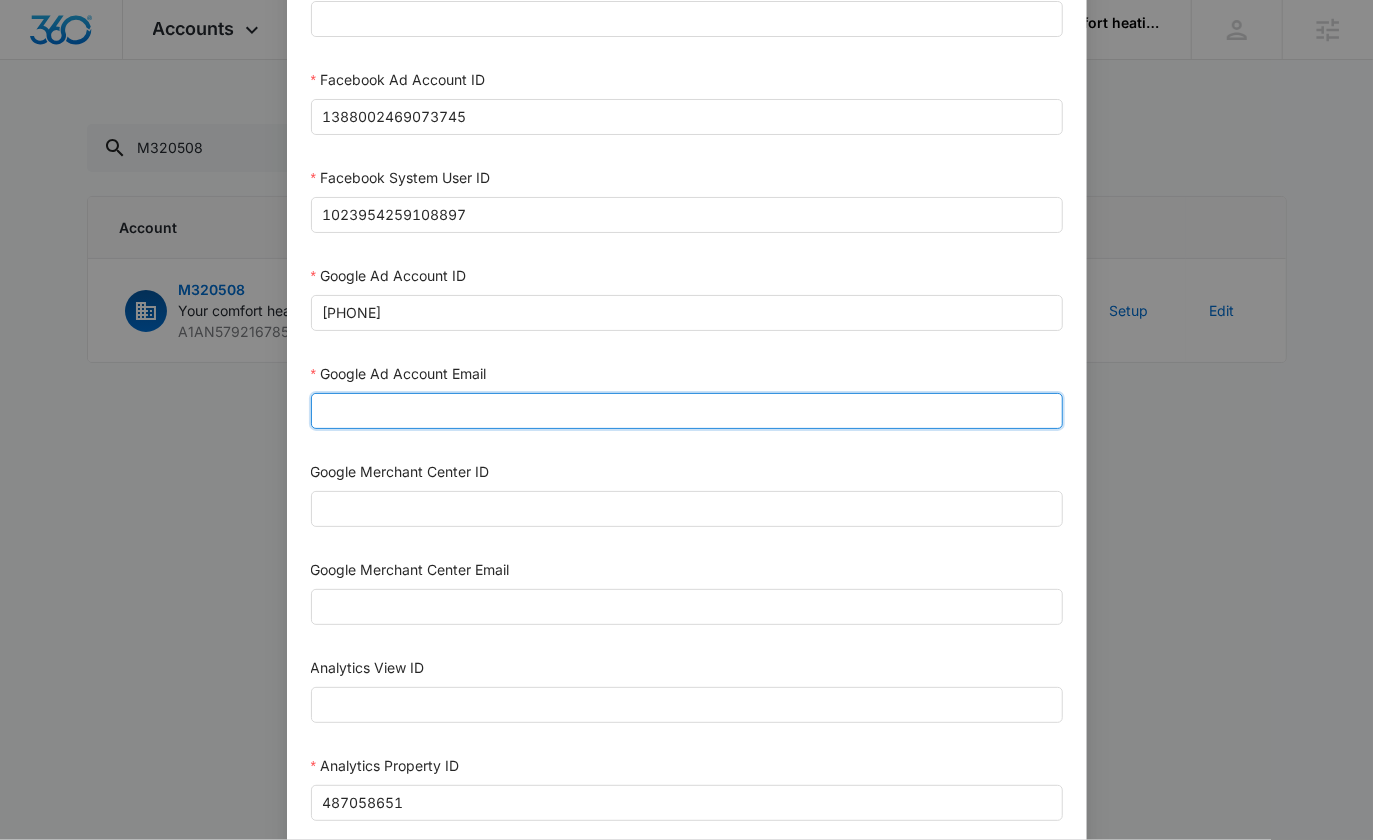 click on "Google Ad Account Email" at bounding box center (687, 411) 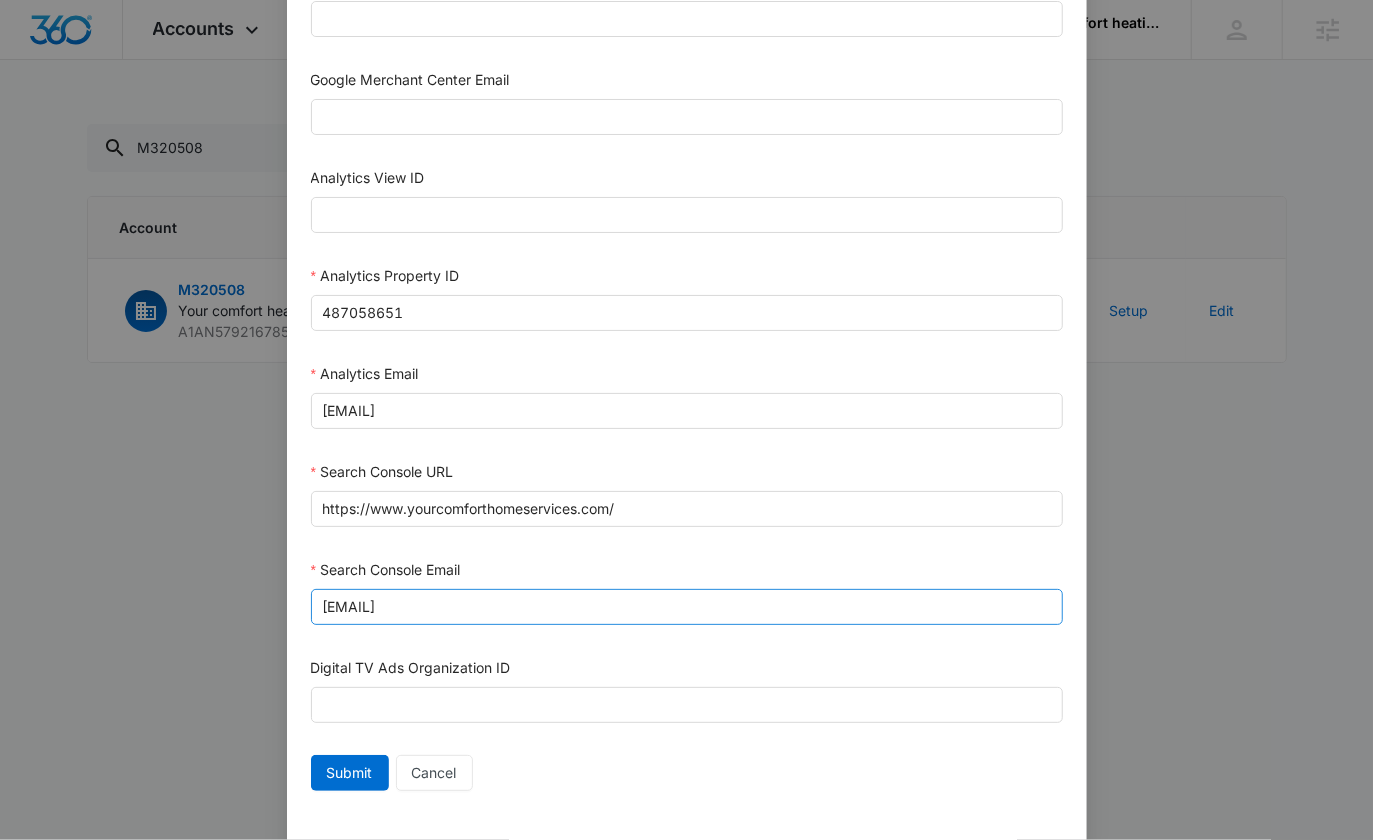 scroll, scrollTop: 927, scrollLeft: 0, axis: vertical 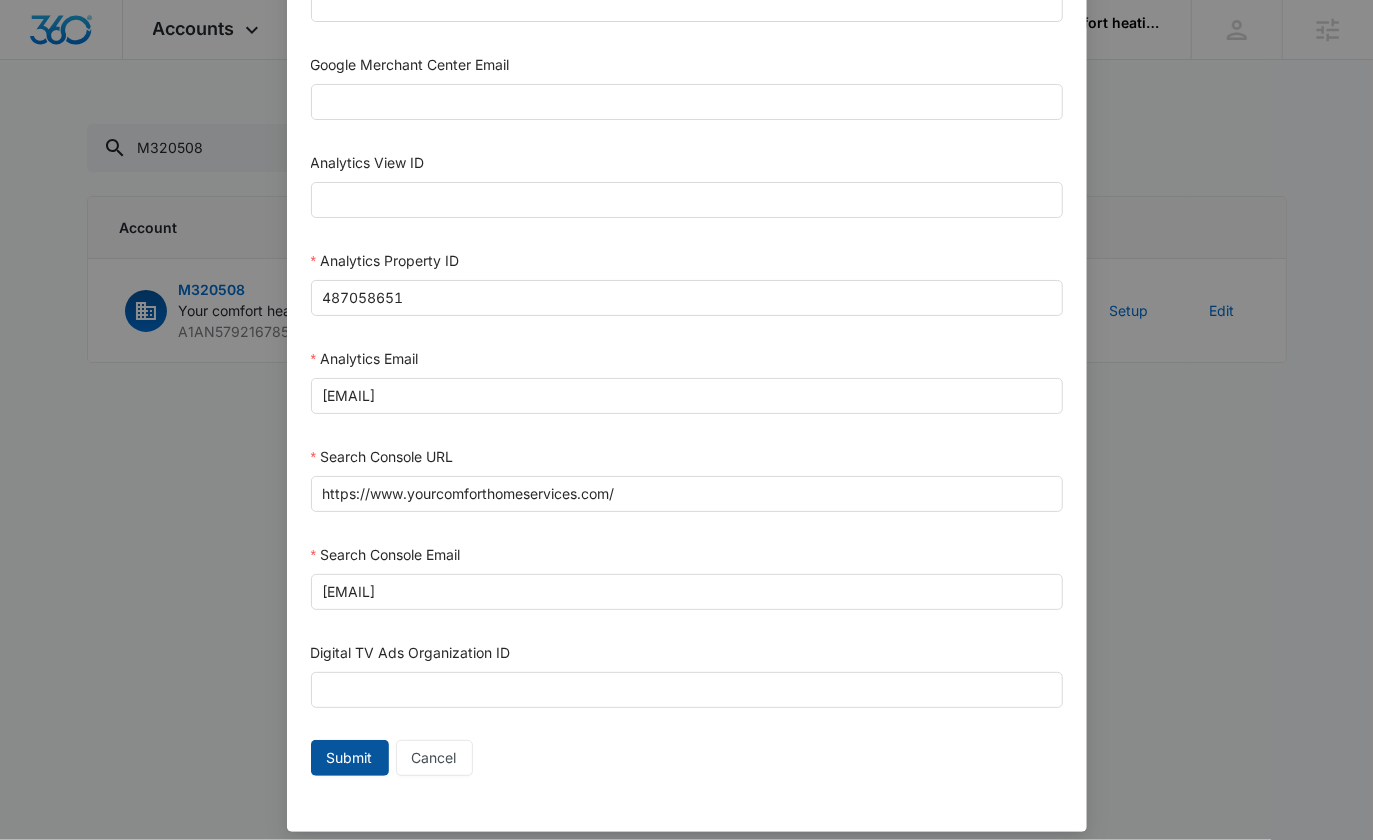 type on "m360+accounts1031@madwiremedia.com" 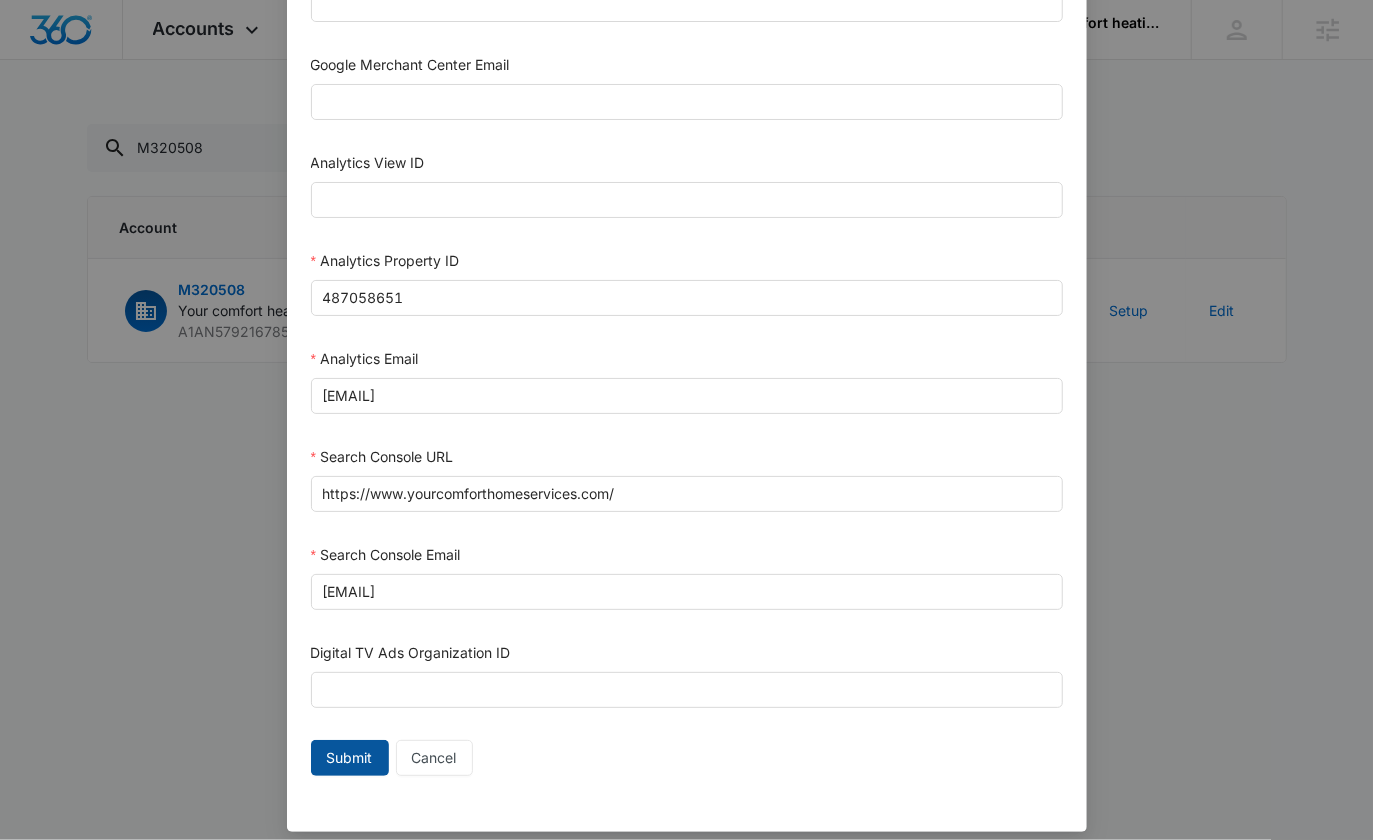 click on "Submit" at bounding box center [350, 758] 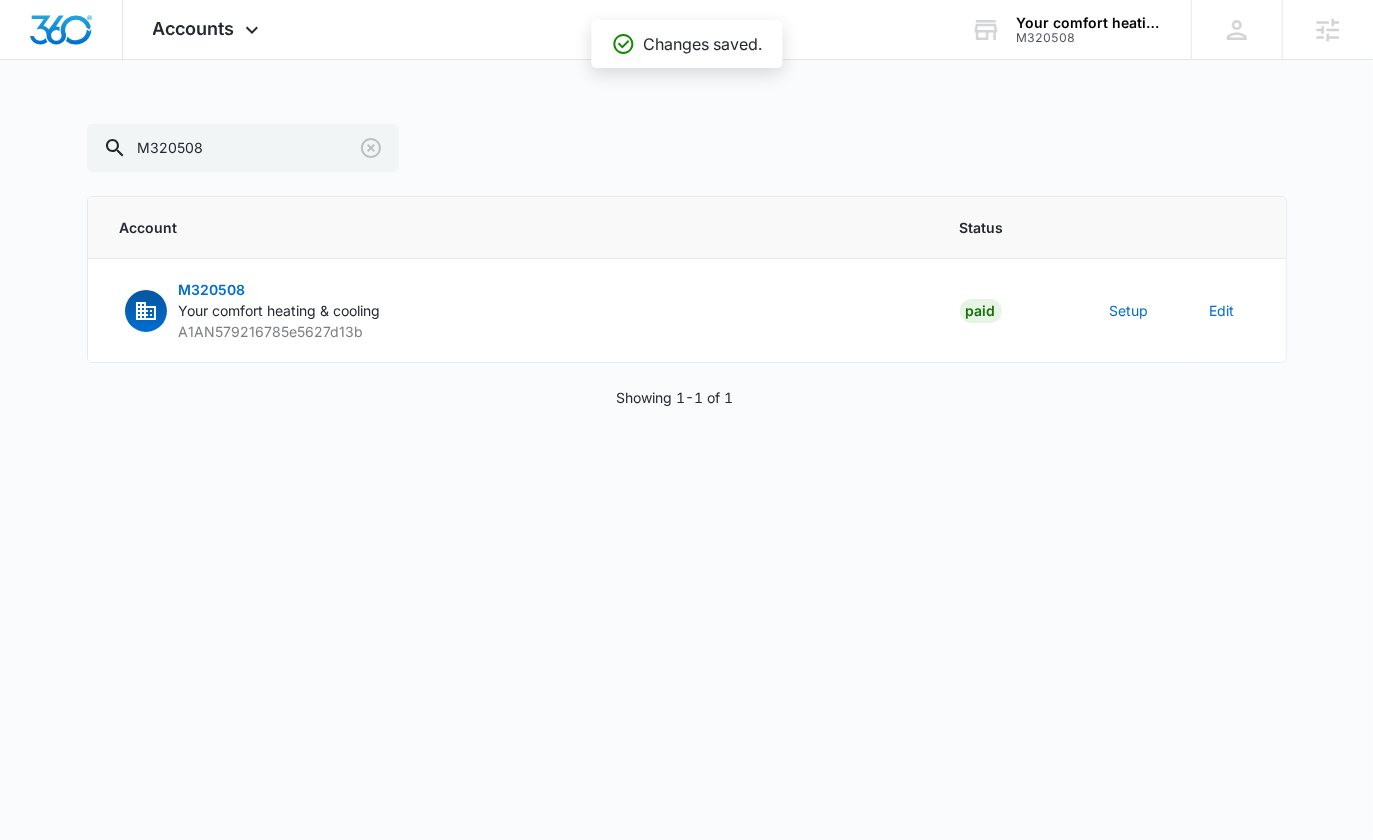 scroll, scrollTop: 907, scrollLeft: 0, axis: vertical 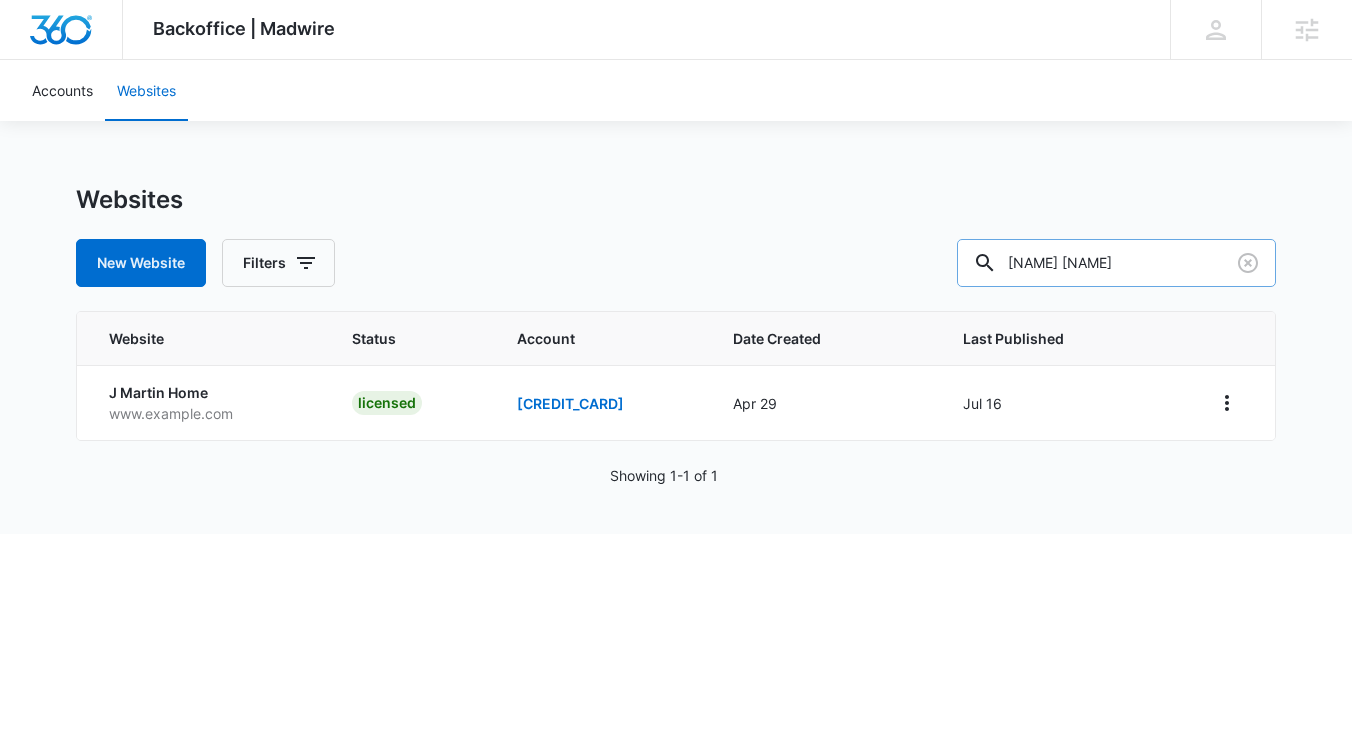 click on "J Martin" at bounding box center (1116, 263) 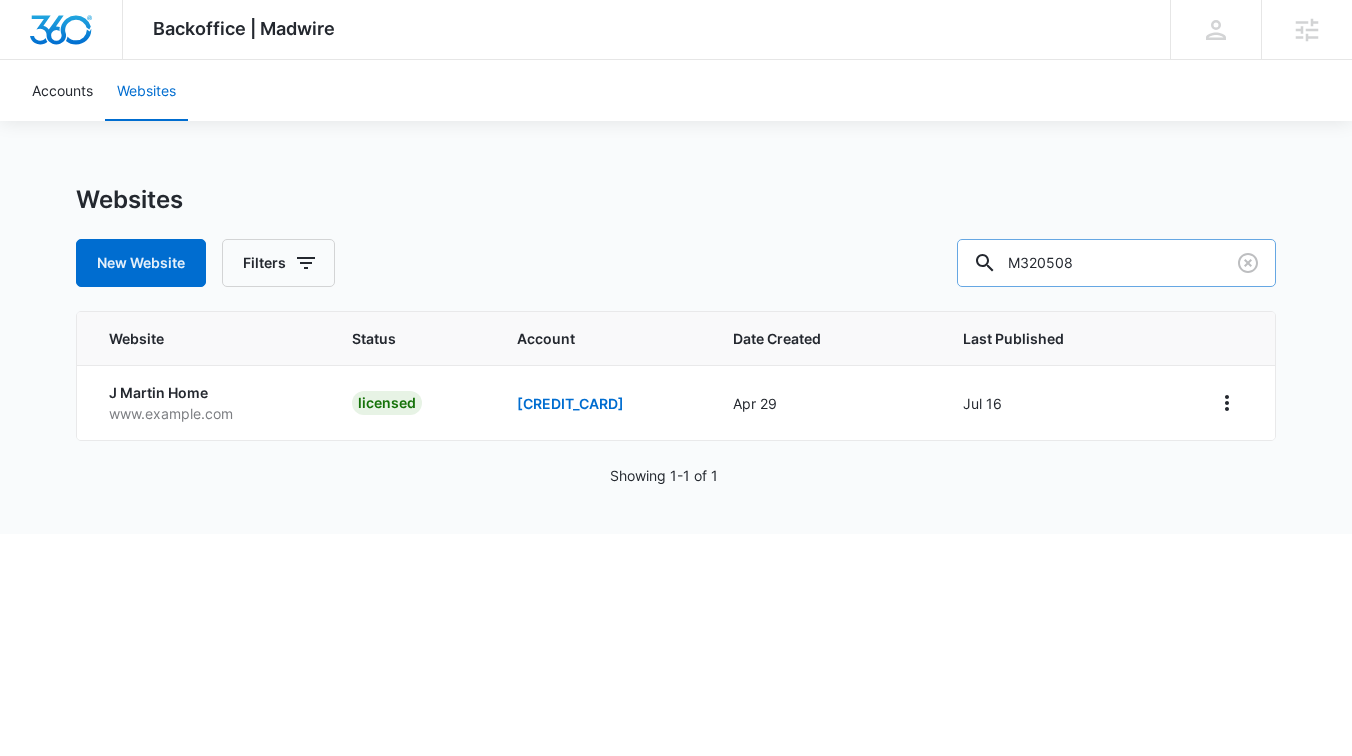type on "M320508" 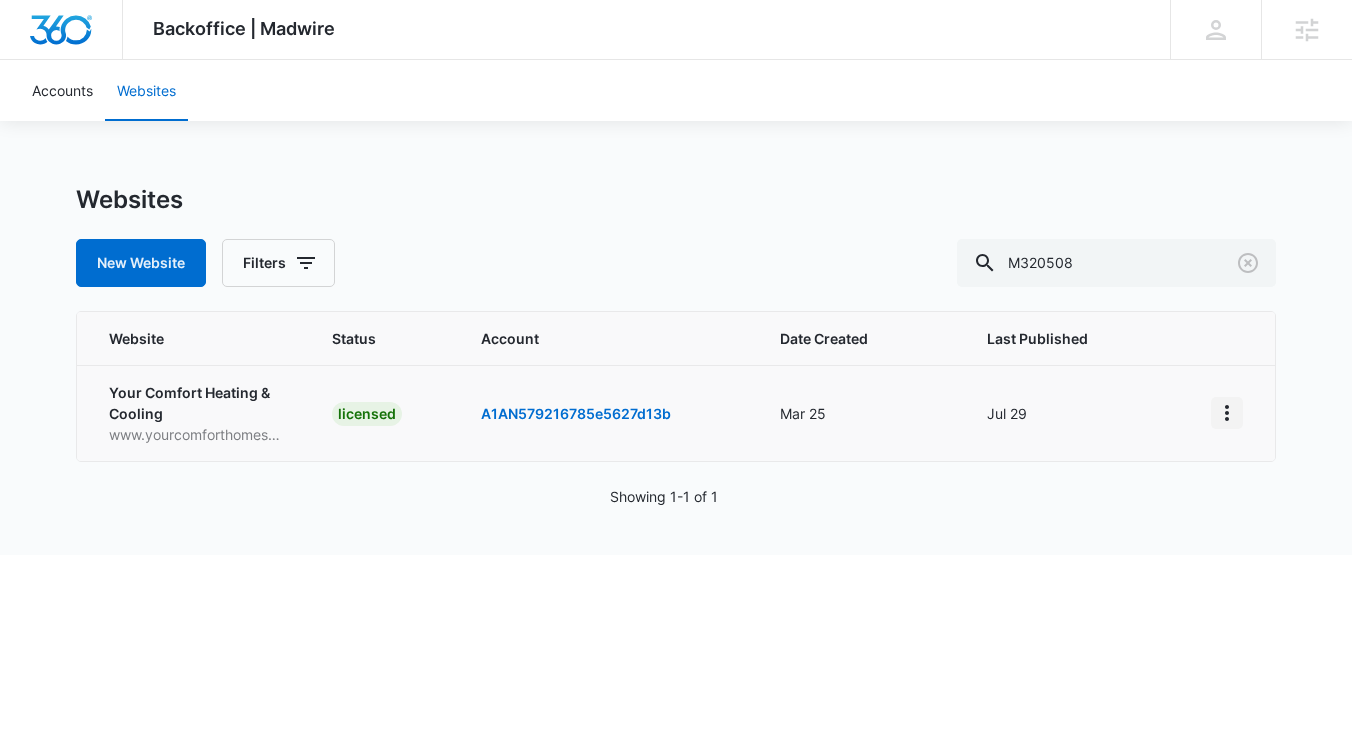 click 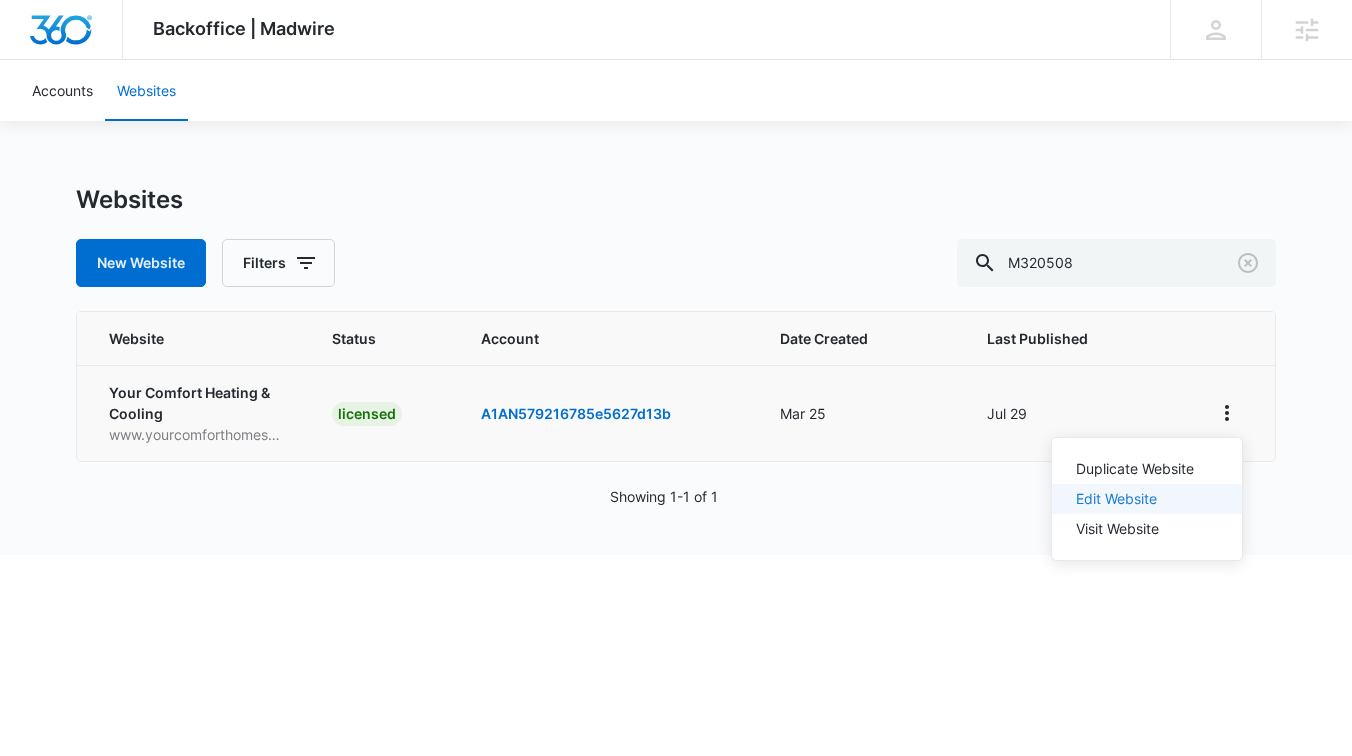 click on "Edit Website" at bounding box center [1116, 498] 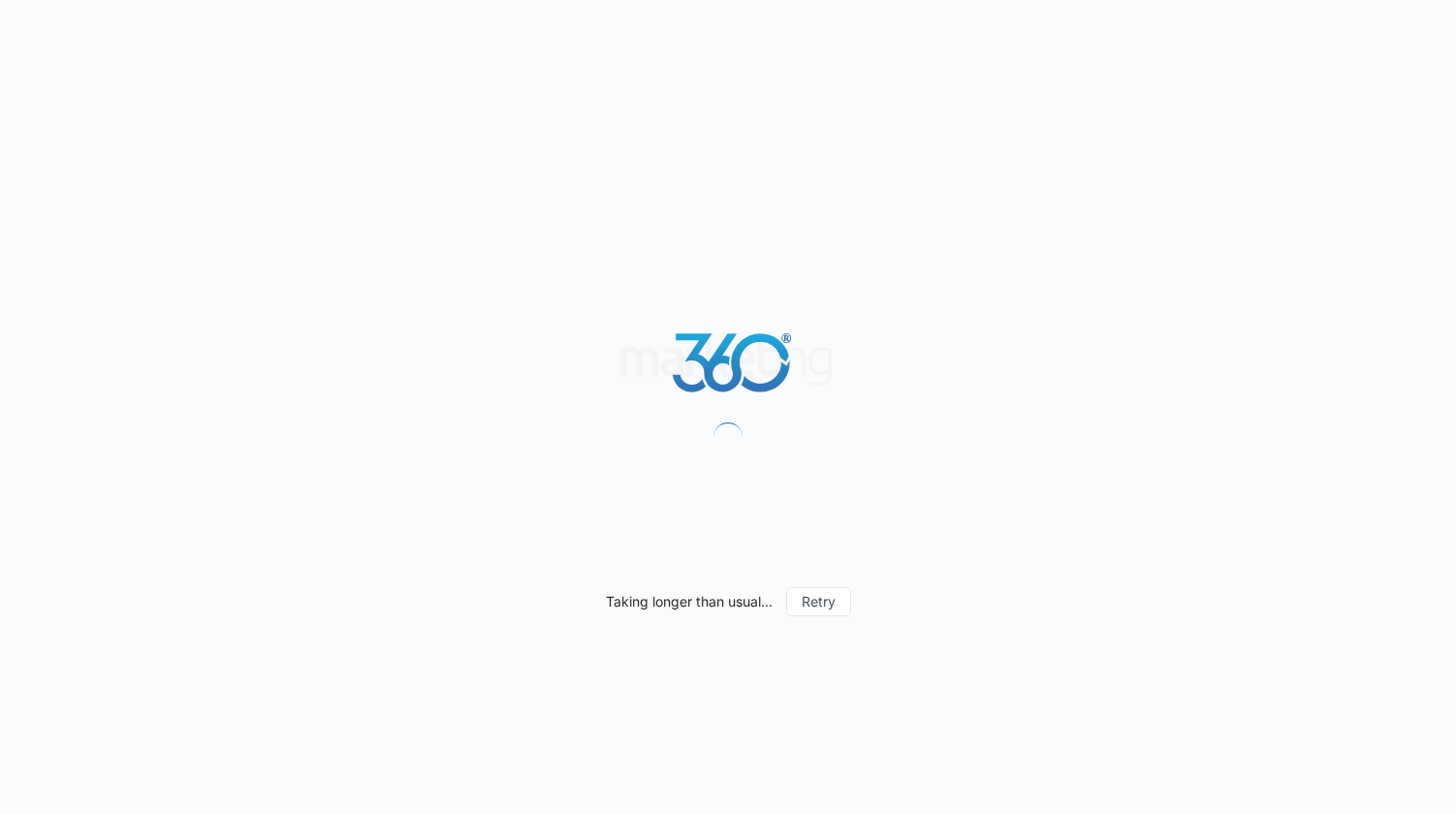 scroll, scrollTop: 0, scrollLeft: 0, axis: both 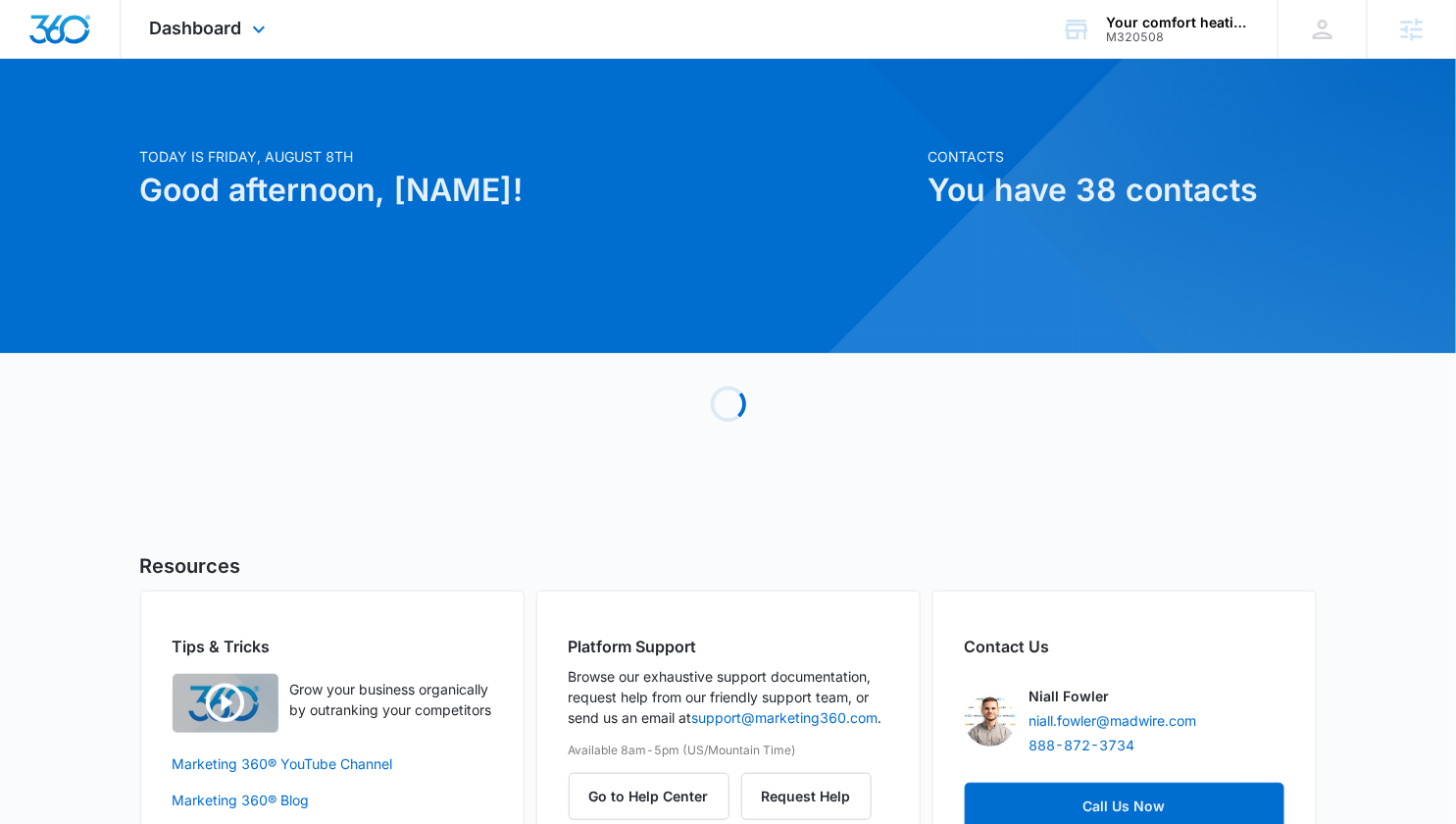 click on "Dashboard Apps Reputation Websites Forms CRM Email Social Content Ads Intelligence Files Brand Settings" at bounding box center (210, 28) 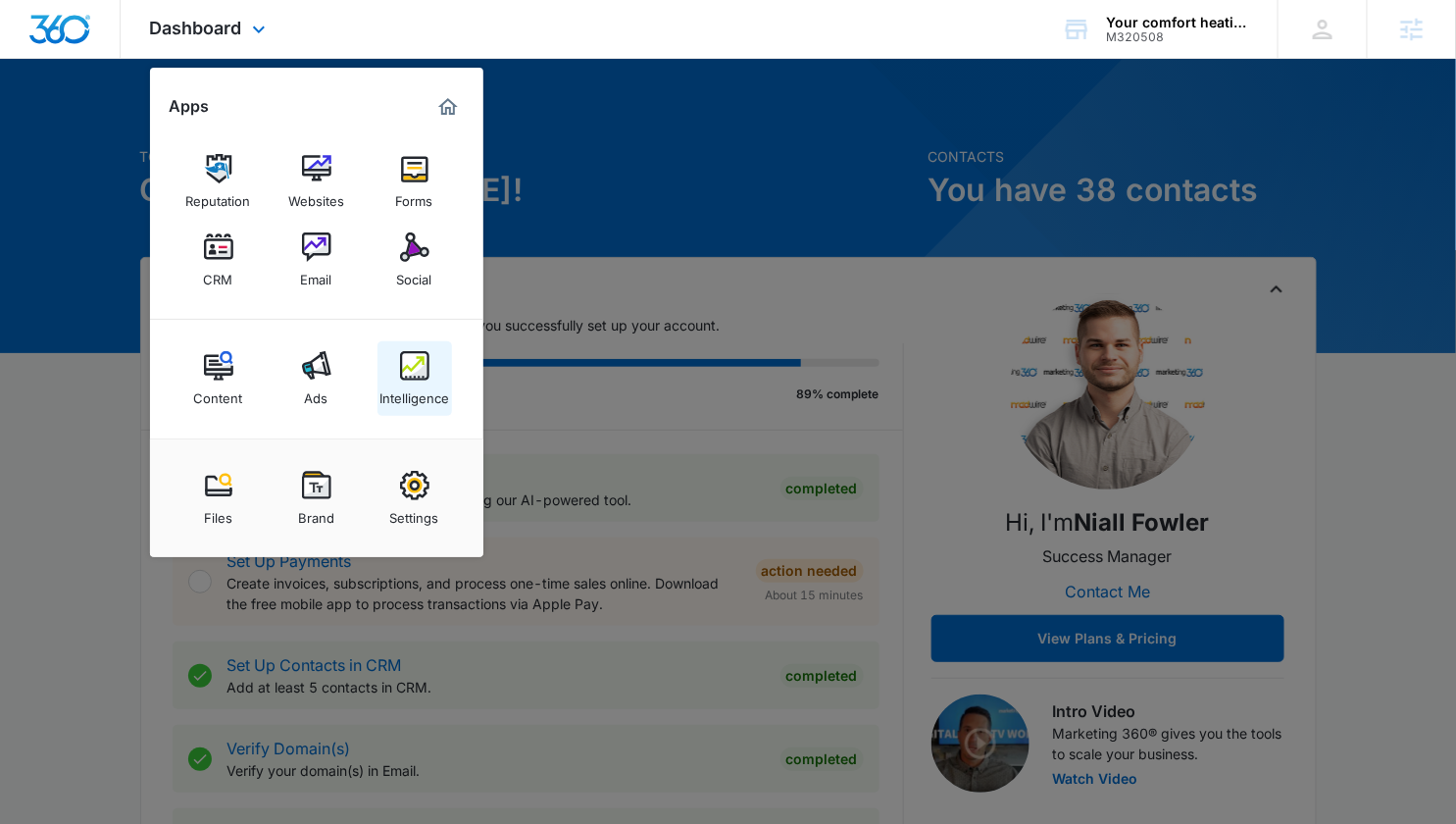 click at bounding box center [415, 366] 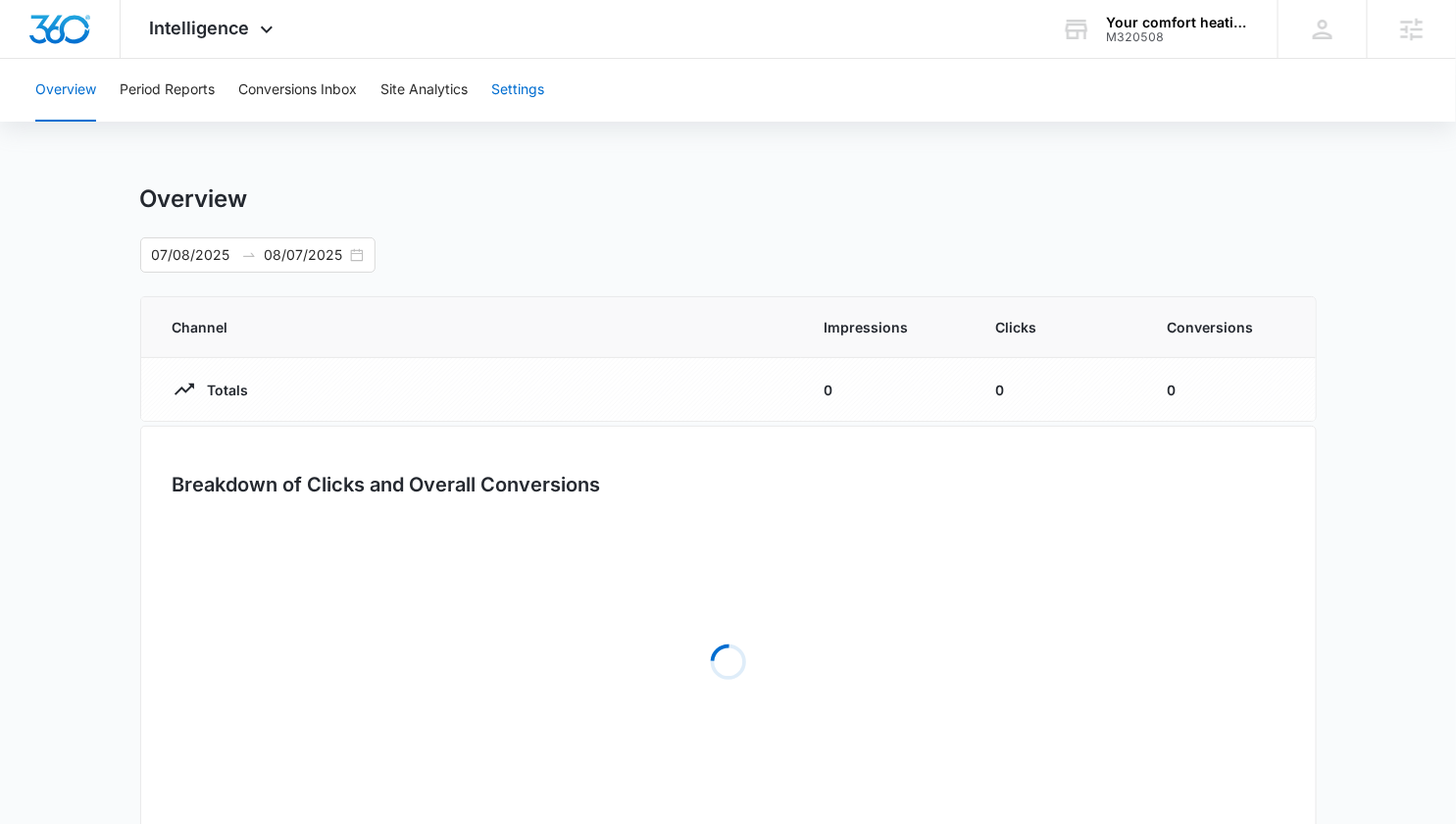 click on "Settings" at bounding box center (518, 90) 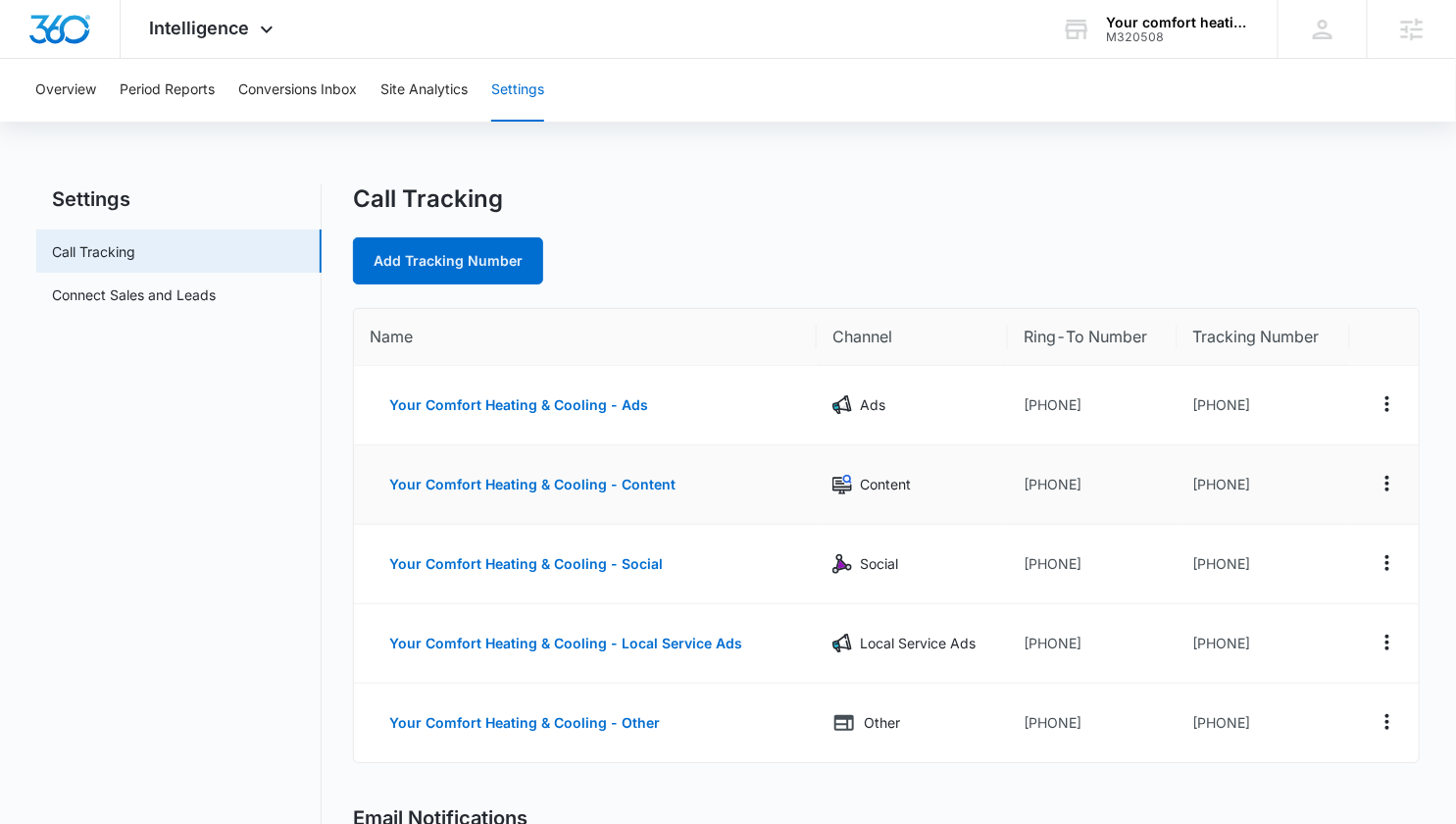 scroll, scrollTop: 123, scrollLeft: 0, axis: vertical 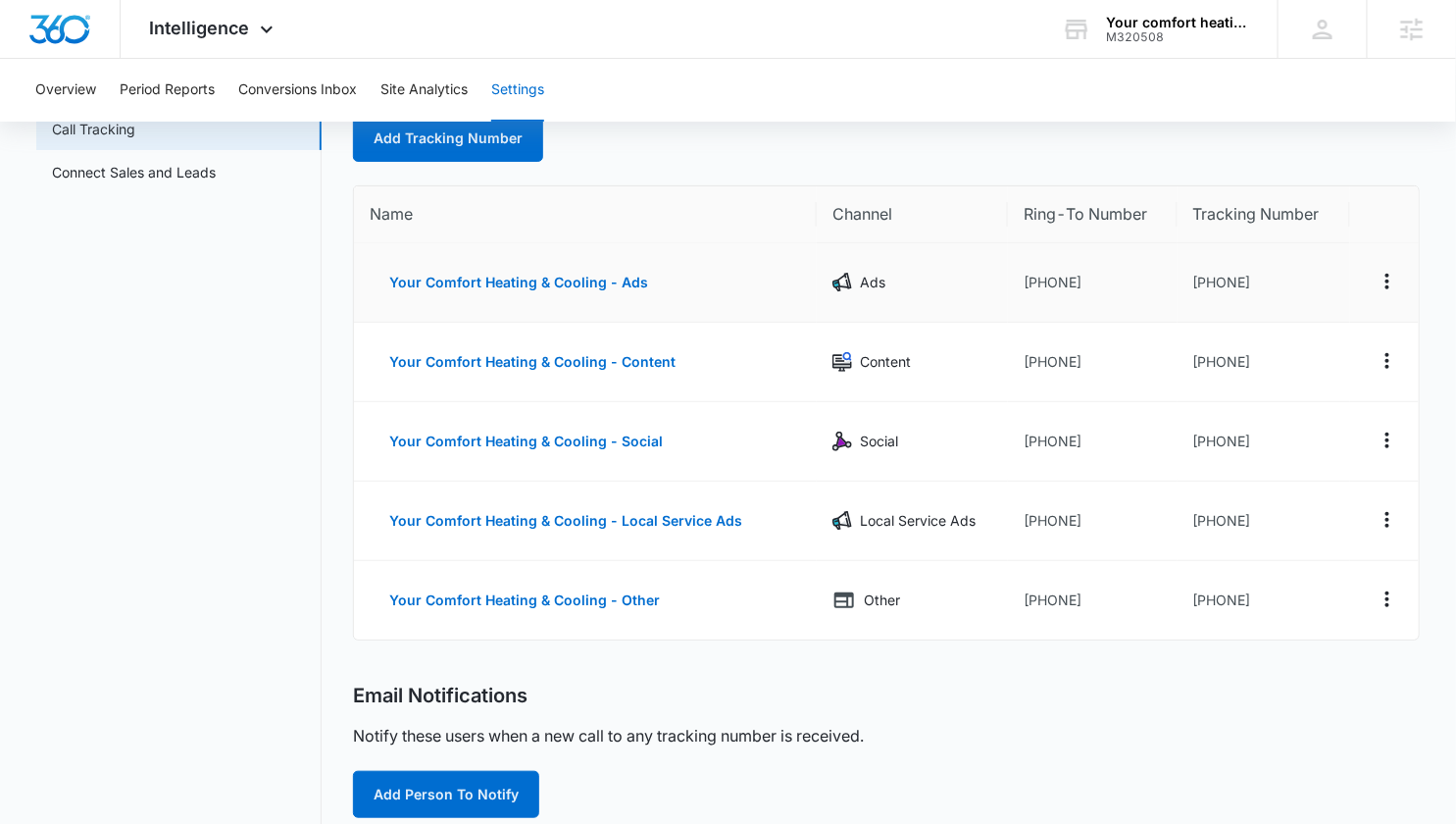 drag, startPoint x: 1311, startPoint y: 285, endPoint x: 1205, endPoint y: 283, distance: 106.01887 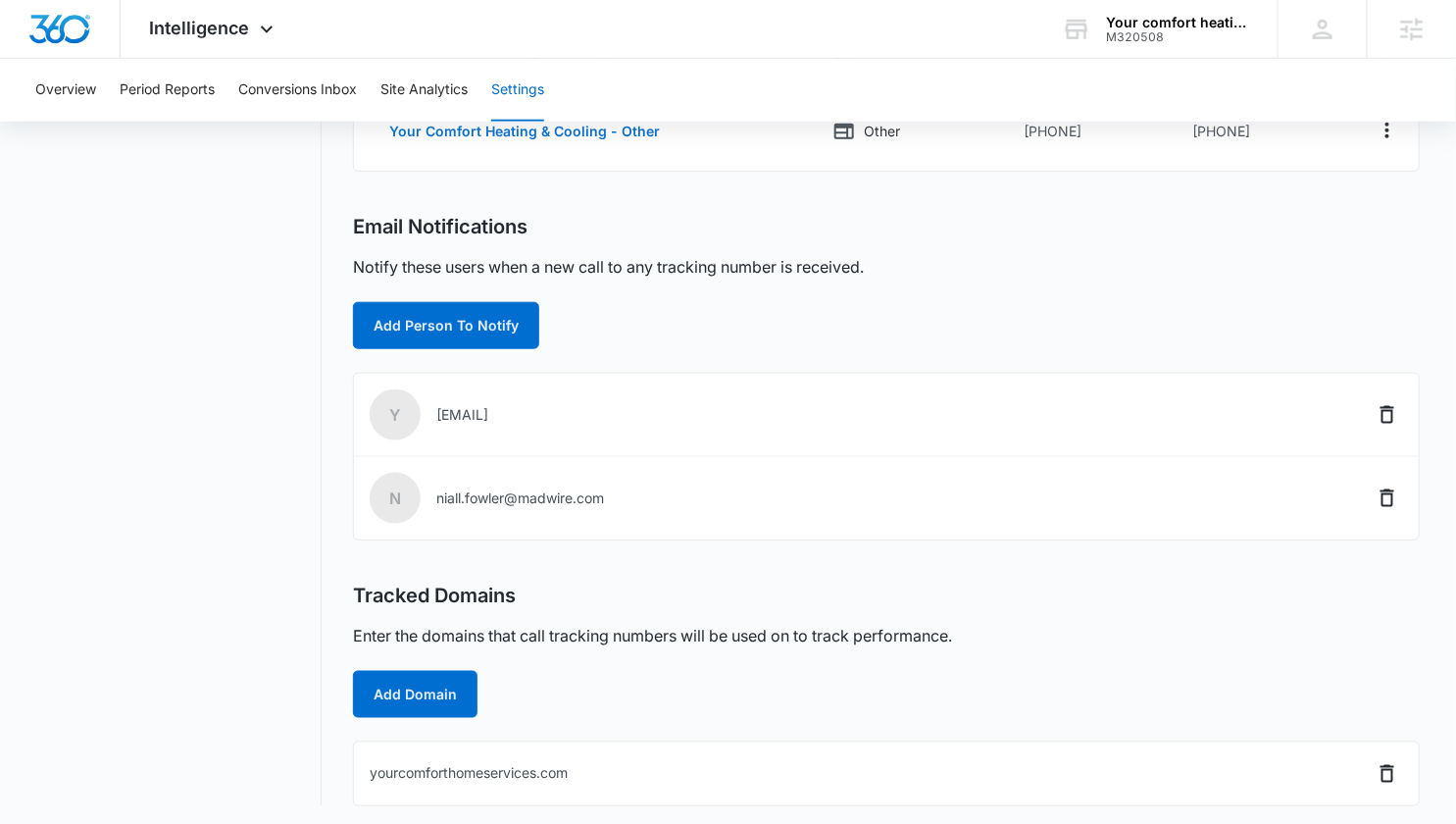 scroll, scrollTop: 329, scrollLeft: 0, axis: vertical 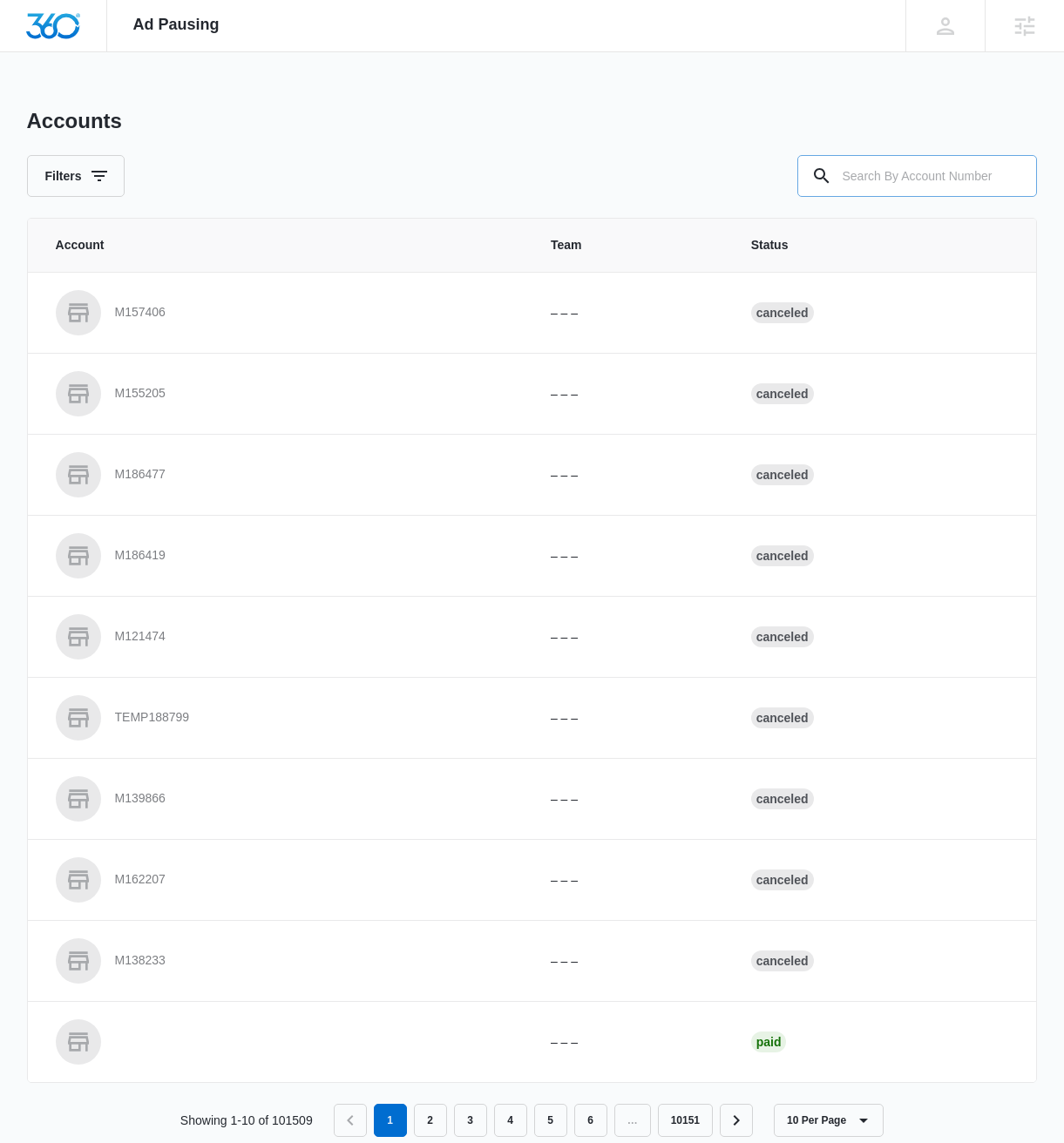click at bounding box center (917, 176) 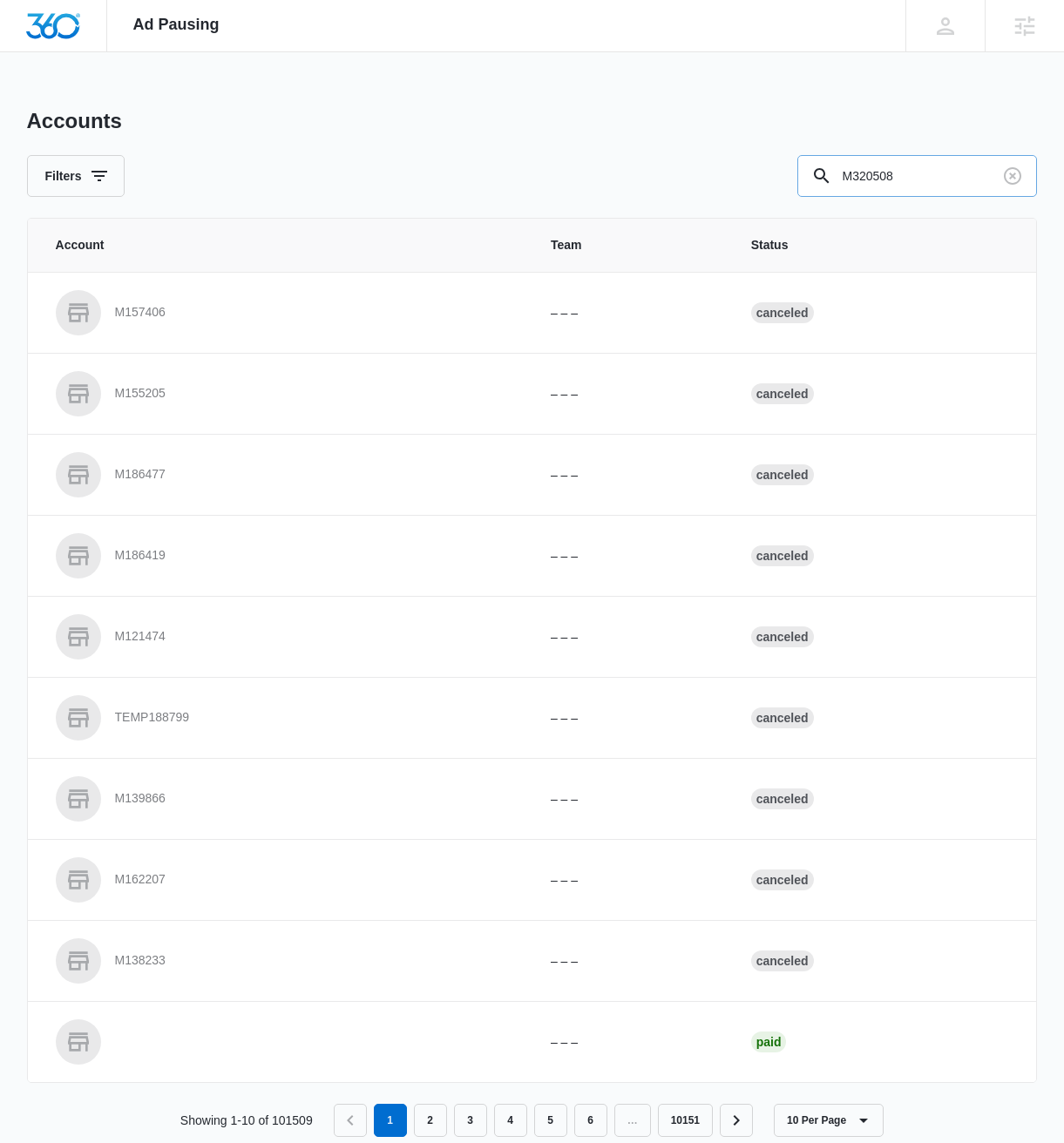 type on "M320508" 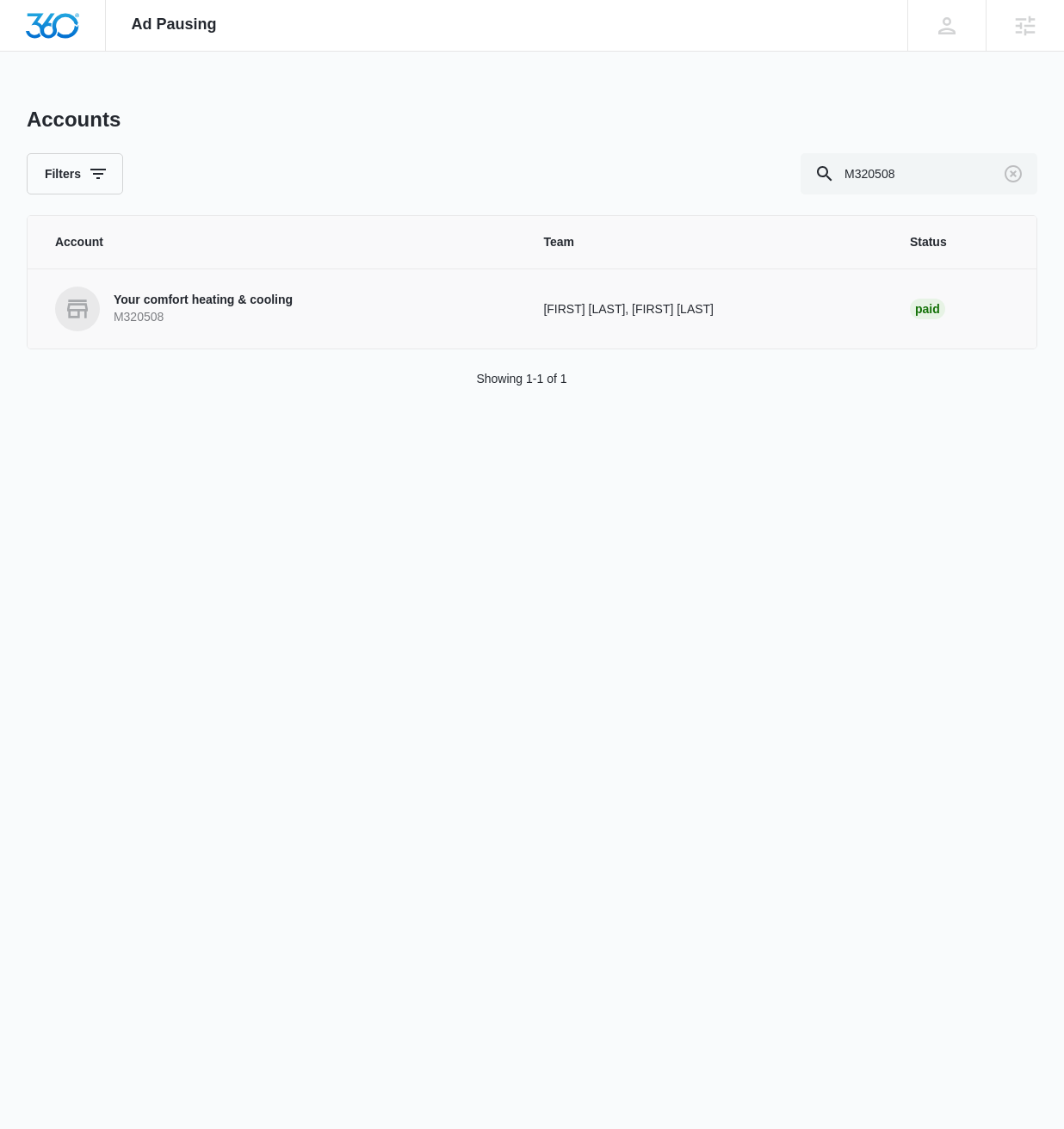 click on "Your comfort heating & cooling" at bounding box center (203, 300) 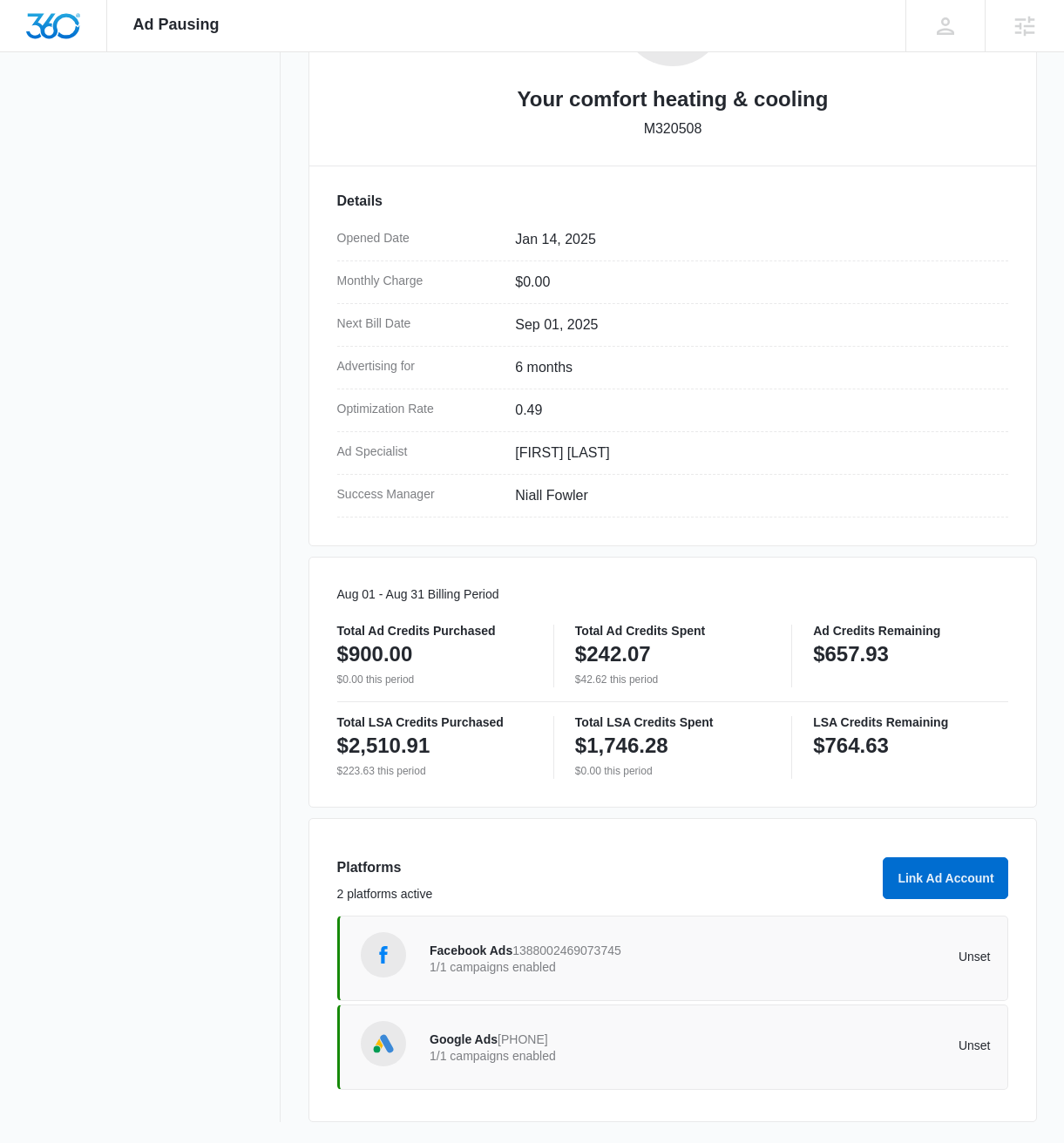 scroll, scrollTop: 366, scrollLeft: 0, axis: vertical 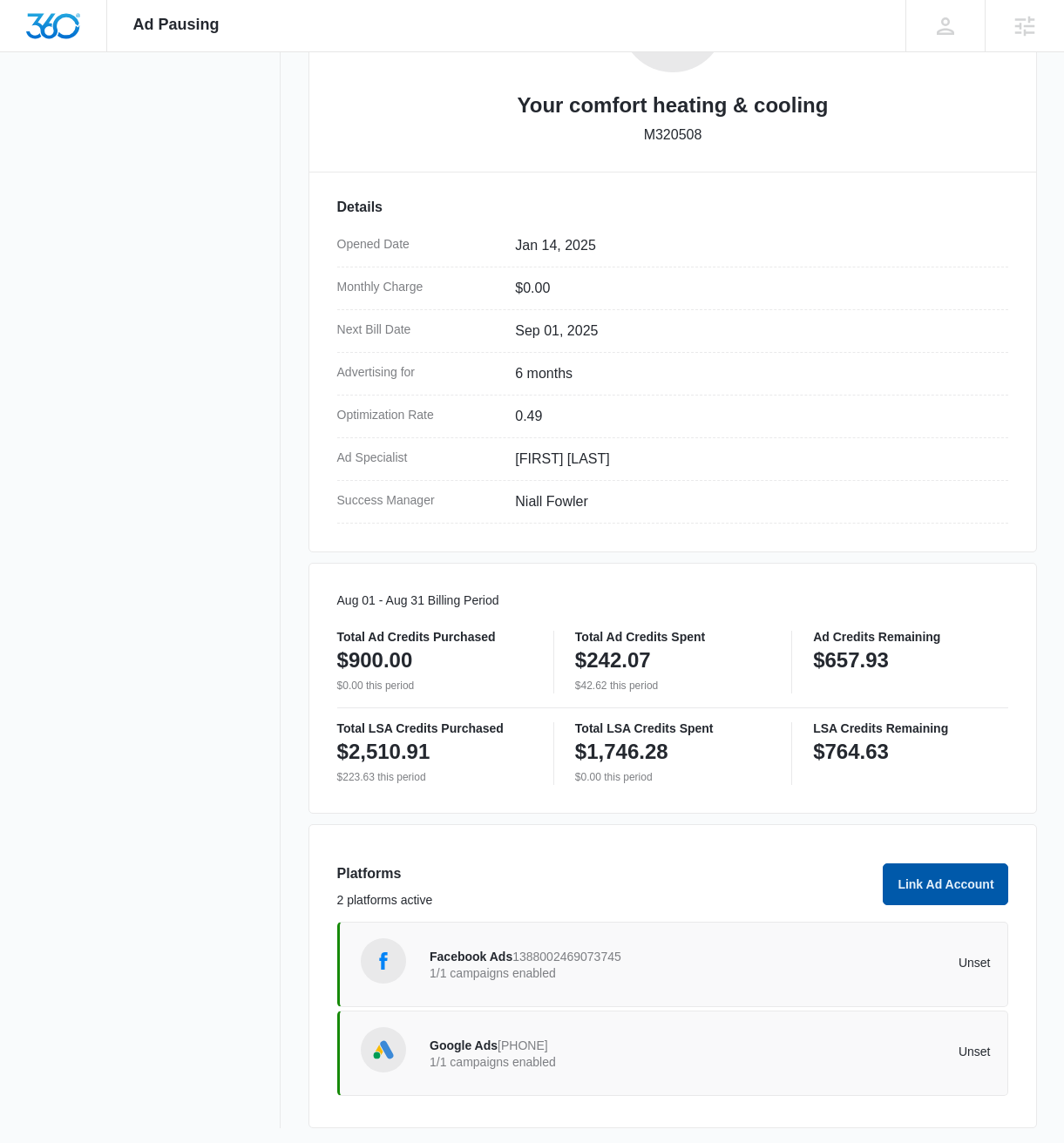 click on "Link Ad Account" at bounding box center (945, 884) 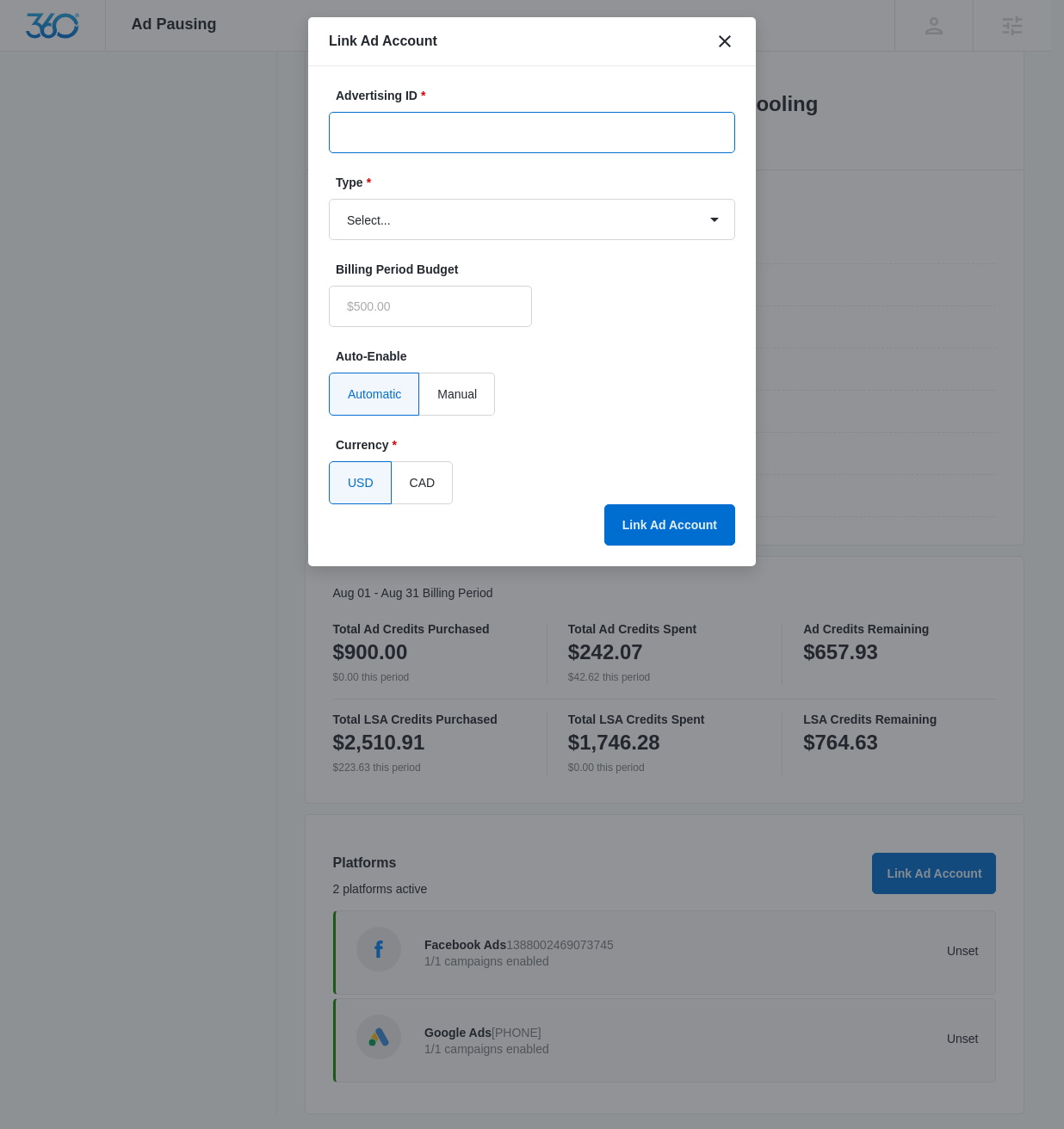 click on "Advertising ID *" at bounding box center (532, 133) 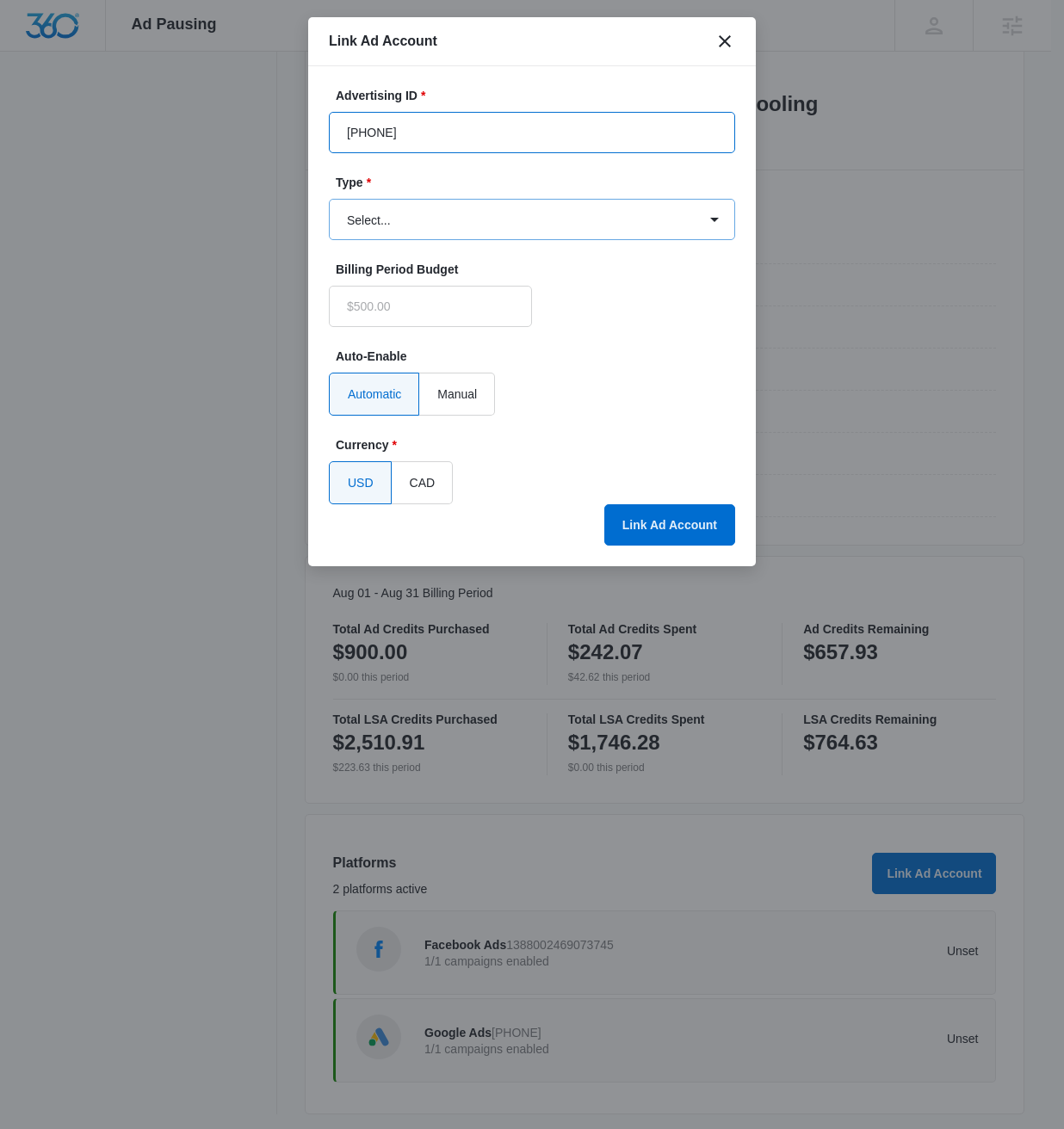 type on "[PHONE]" 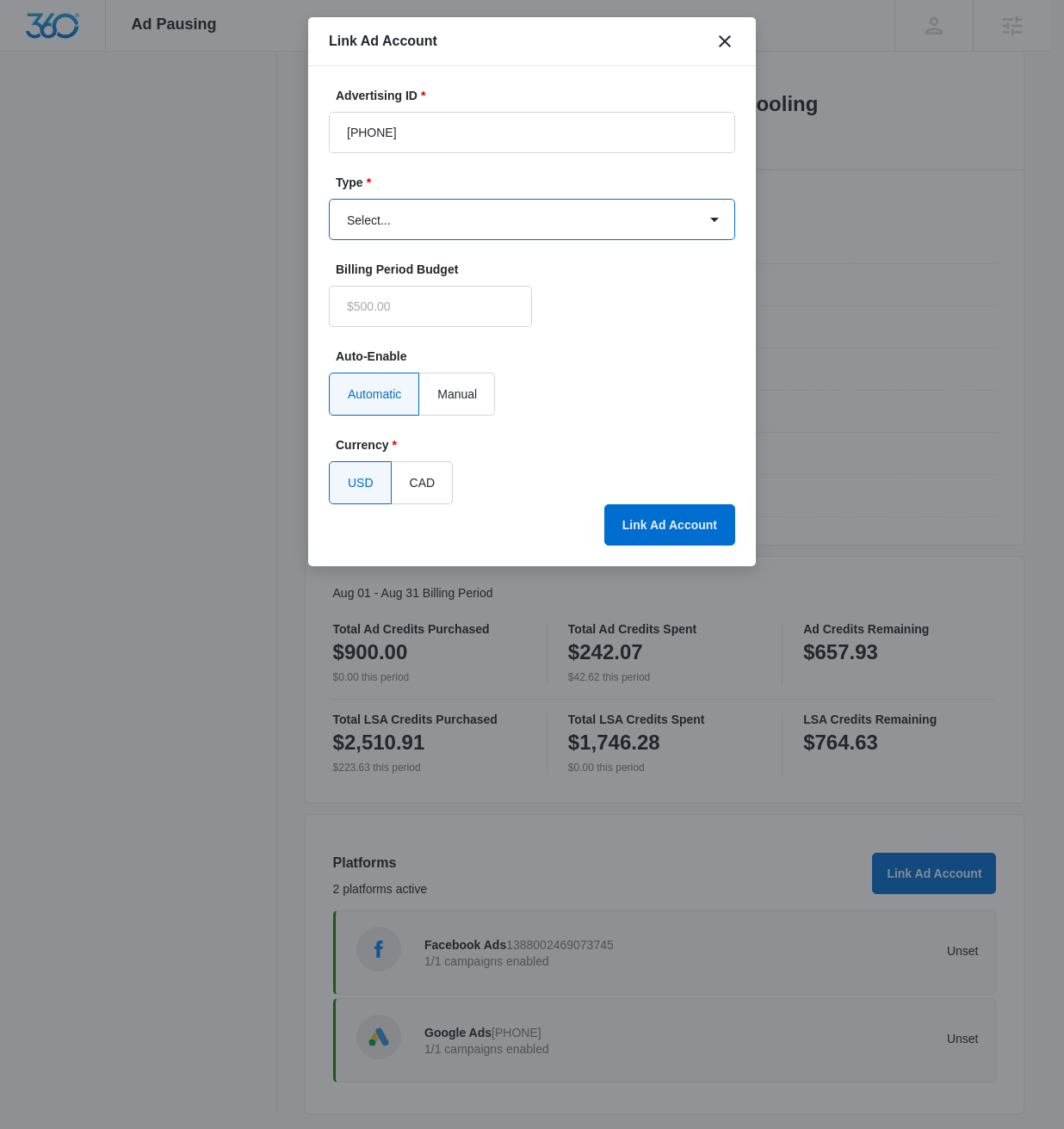 click on "Select... Bing Ads Facebook Ads Google Ads" at bounding box center (532, 219) 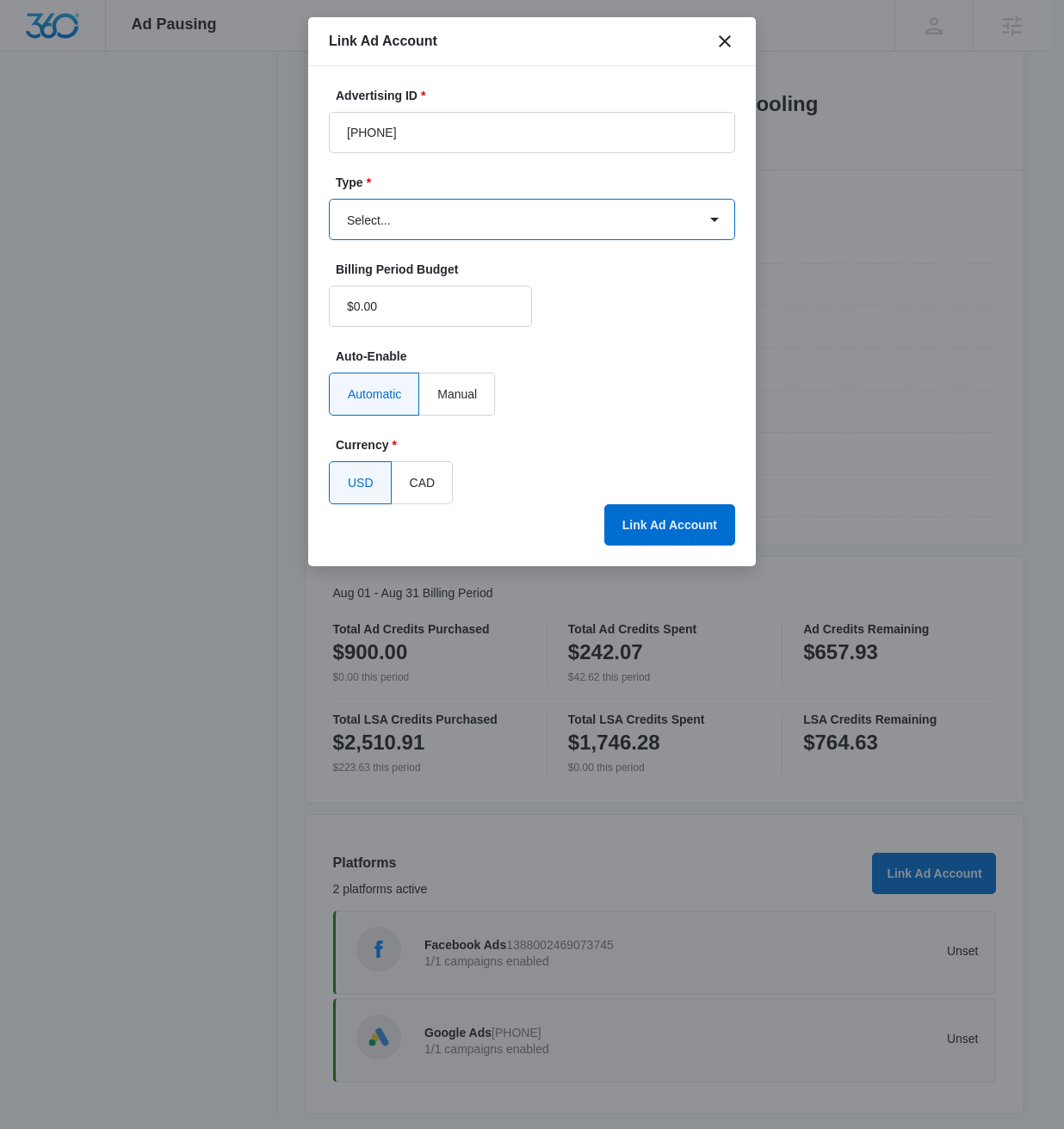 select on "google" 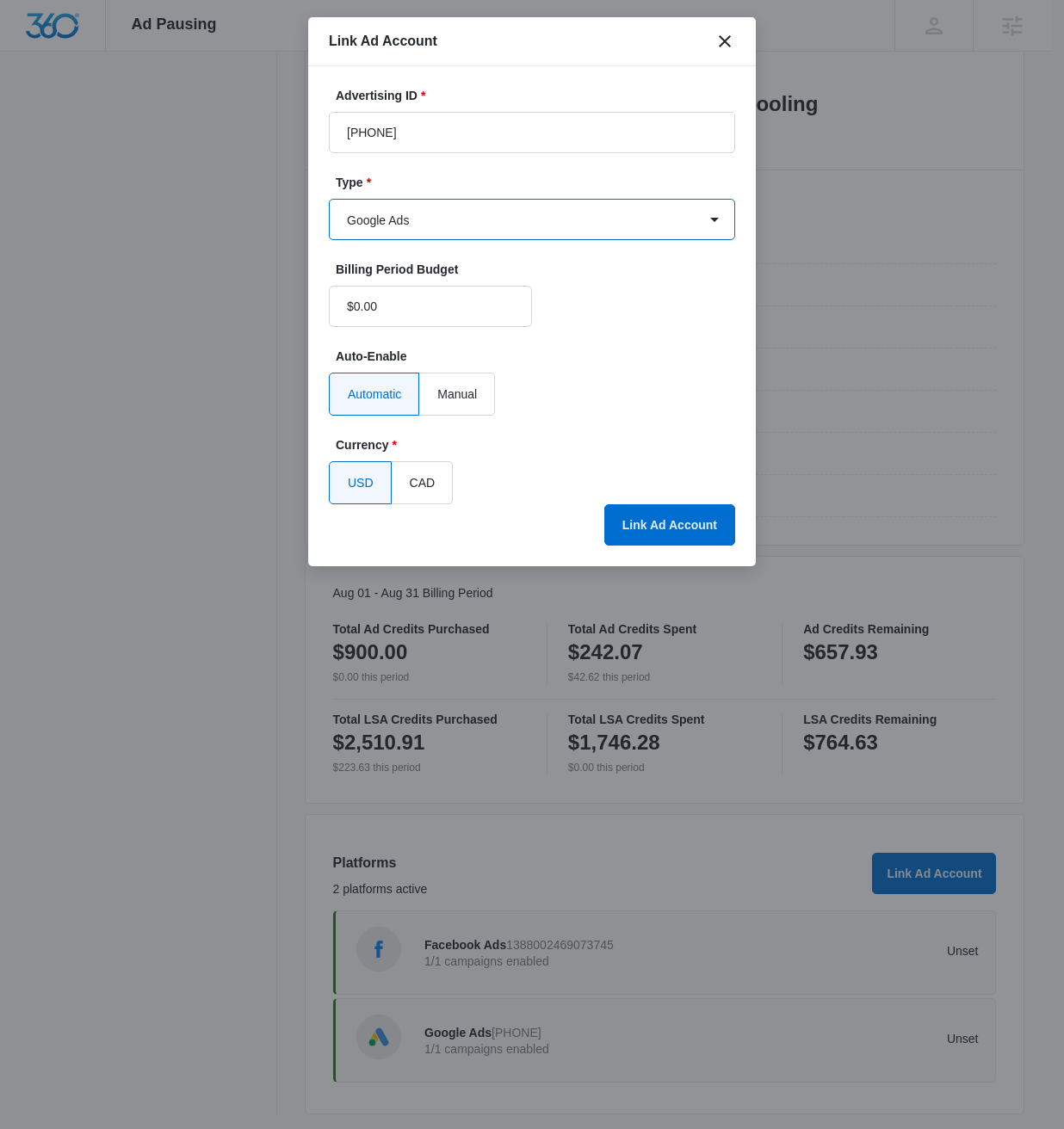 click on "Select... Bing Ads Facebook Ads Google Ads" at bounding box center (532, 219) 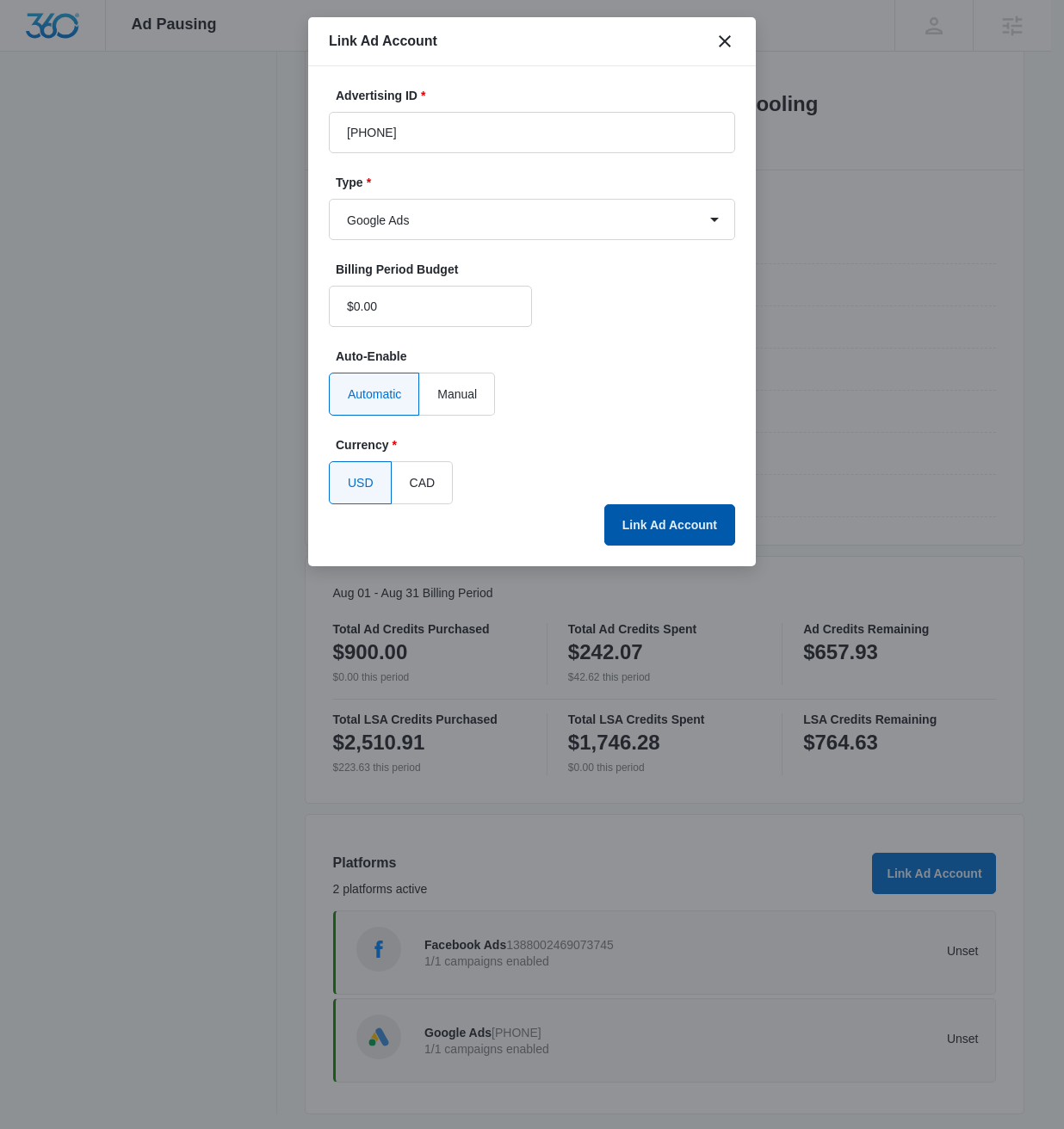 click on "Link Ad Account" at bounding box center [670, 525] 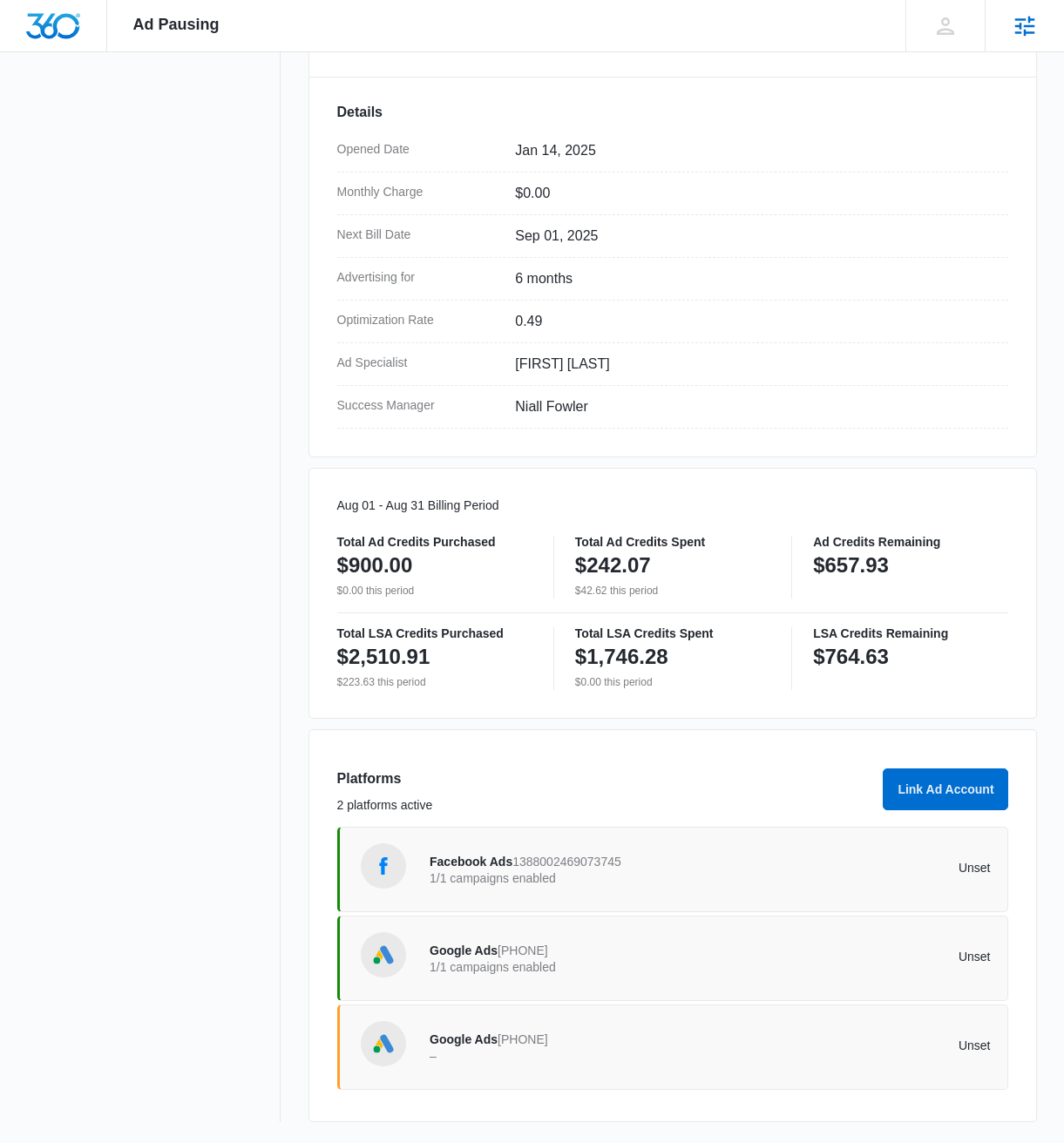 scroll, scrollTop: 0, scrollLeft: 0, axis: both 